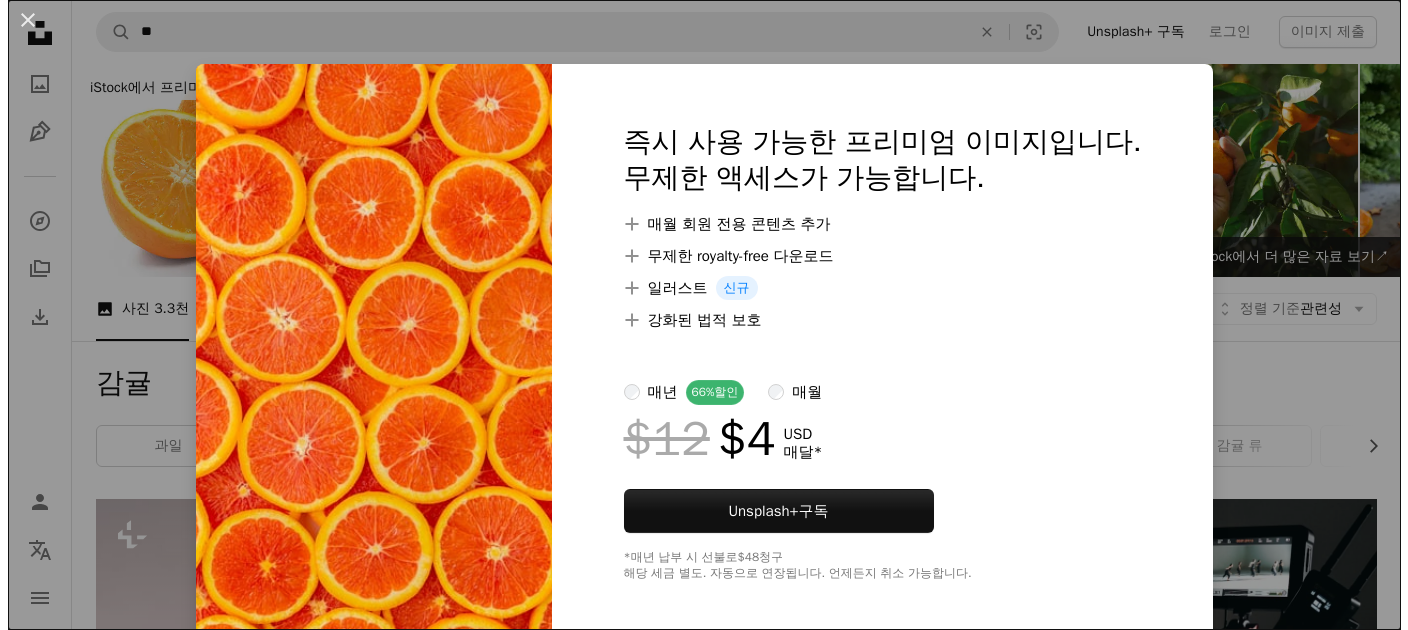scroll, scrollTop: 1200, scrollLeft: 0, axis: vertical 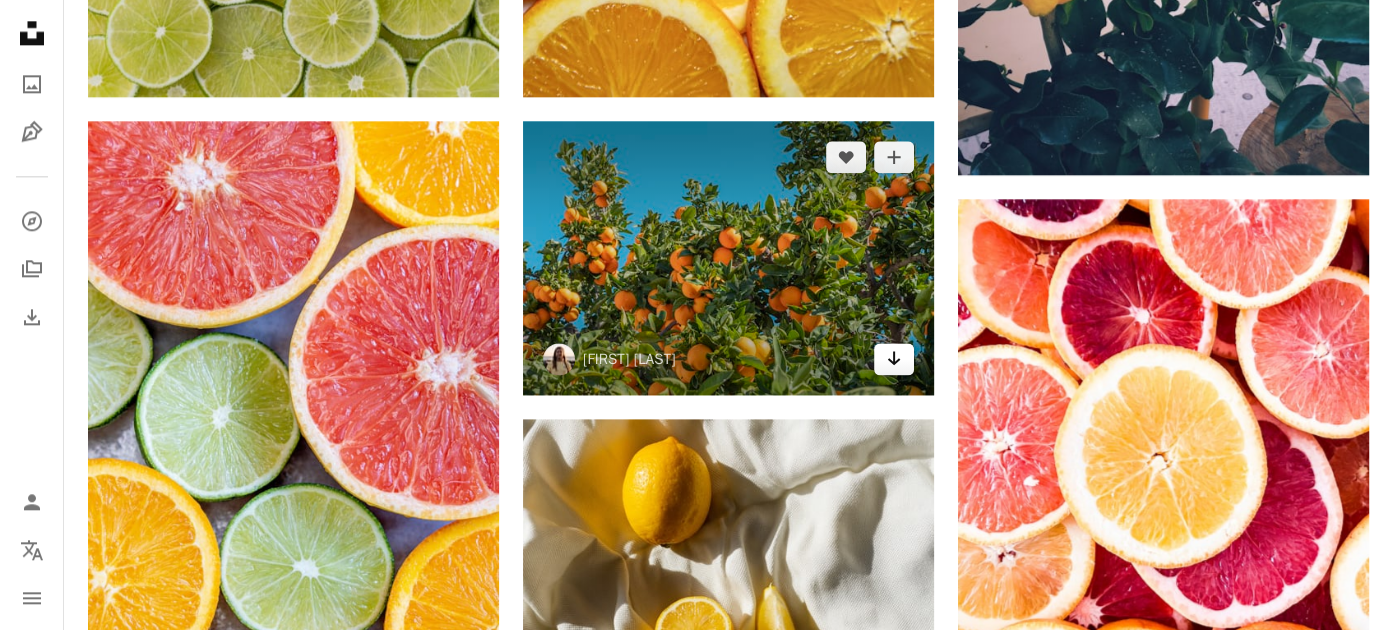 click on "Arrow pointing down" at bounding box center (894, 359) 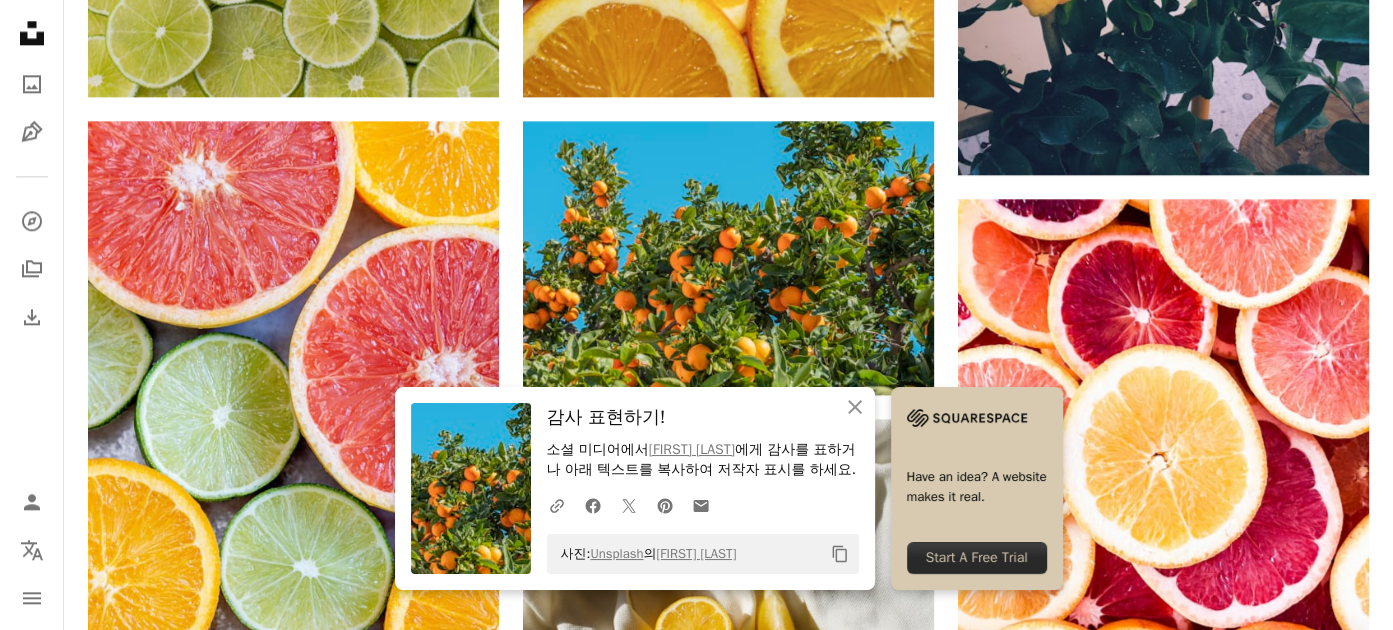 click on "Plus sign for Unsplash+ A heart A plus sign [FIRST] [LAST] Unsplash+ 용 A lock 다운로드 Plus sign for Unsplash+ A heart A plus sign [FIRST] [LAST] Unsplash+ 용 A lock 다운로드 Plus sign for Unsplash+ A heart A plus sign [FIRST] [LAST] Unsplash+ 용 A lock 다운로드 A heart A plus sign [FIRST] [LAST] 고용 가능 A checkmark inside of a circle Arrow pointing down A heart A plus sign [FIRST] [LAST] Arrow pointing down Plus sign for Unsplash+ A heart A plus sign [FIRST] [LAST] Unsplash+ 용 A lock 다운로드 A heart A plus sign [FIRST] [LAST] 고용 가능 A checkmark inside of a circle Arrow pointing down A heart A plus sign [FIRST] [LAST] 고용 가능 A checkmark inside of a circle Arrow pointing down A heart A plus sign [FIRST] [LAST] 고용 가능 A checkmark inside of a circle Arrow pointing down A heart A plus sign [FIRST] [LAST] Arrow pointing down A heart A plus sign [FIRST] [LAST] 고용 가능 A checkmark inside of a circle Arrow pointing down A heart A plus sign [FIRST] [LAST] 고용 가능" at bounding box center (728, 491) 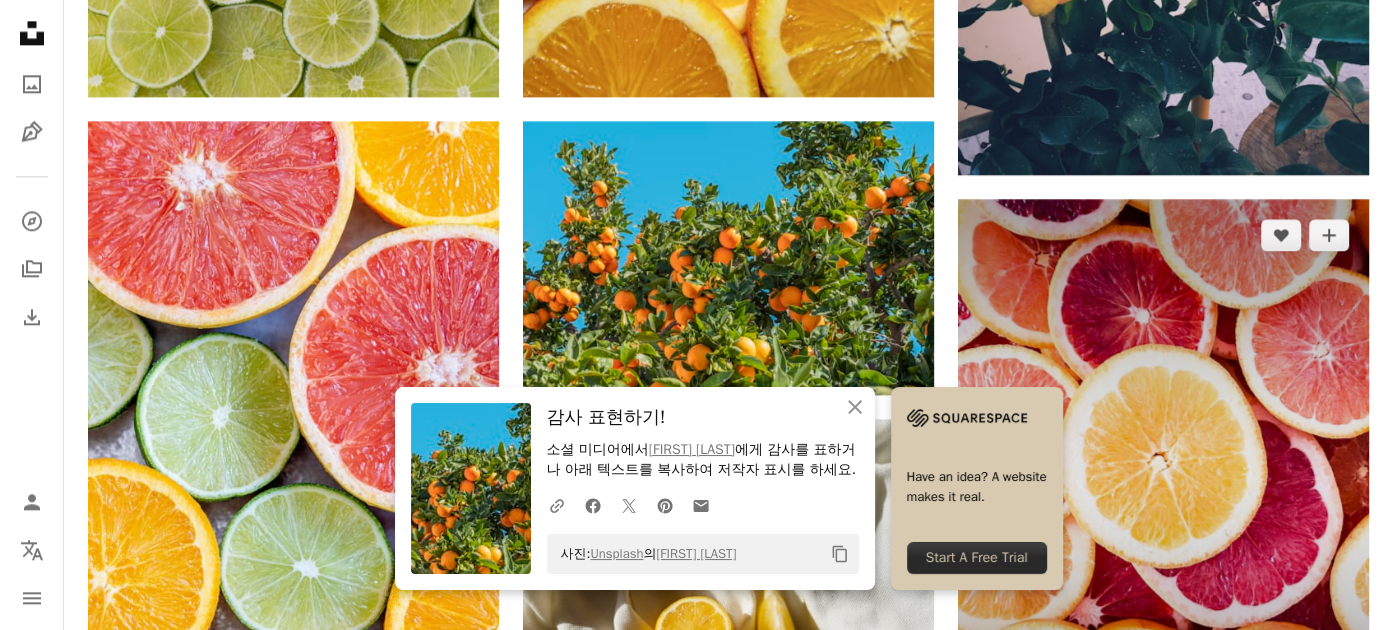 scroll, scrollTop: 2600, scrollLeft: 0, axis: vertical 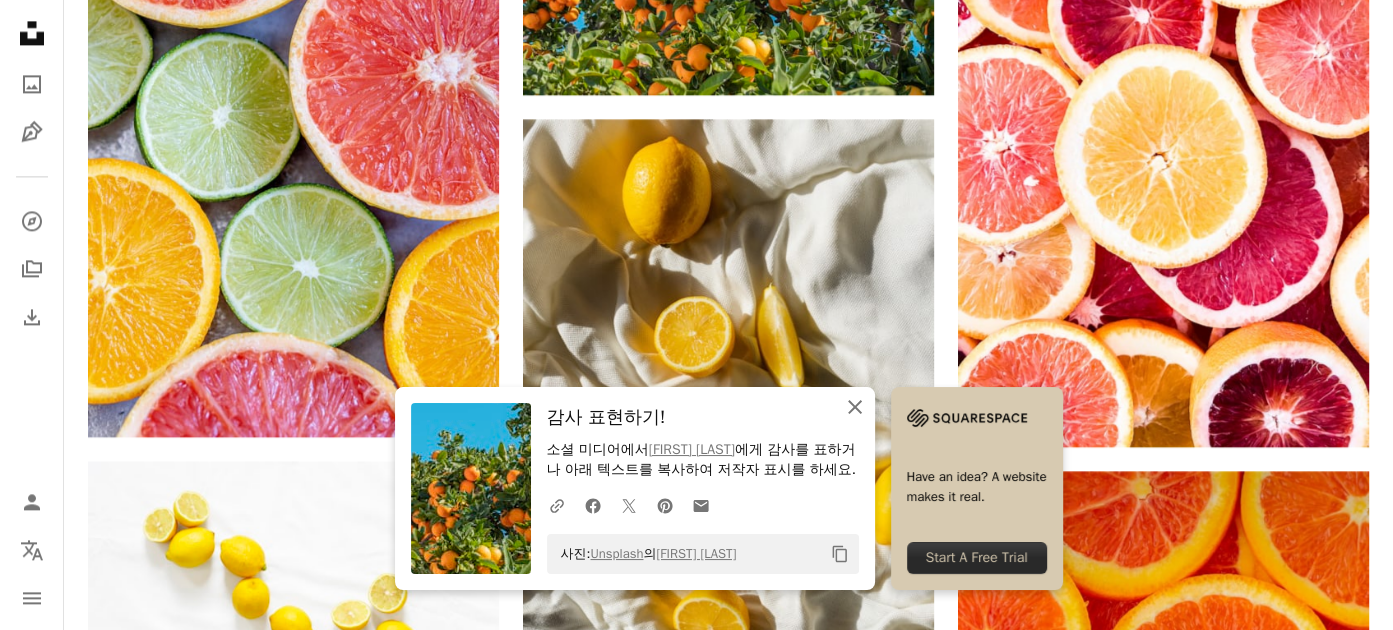 click on "An X shape" 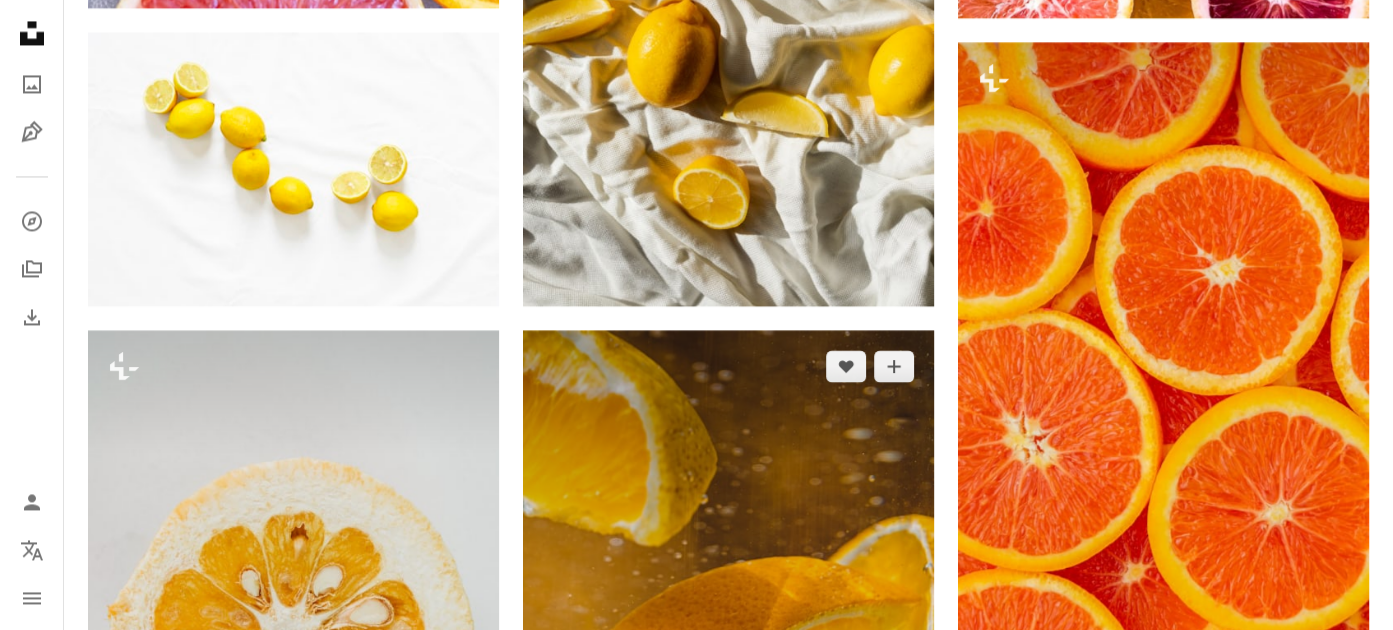 scroll, scrollTop: 3200, scrollLeft: 0, axis: vertical 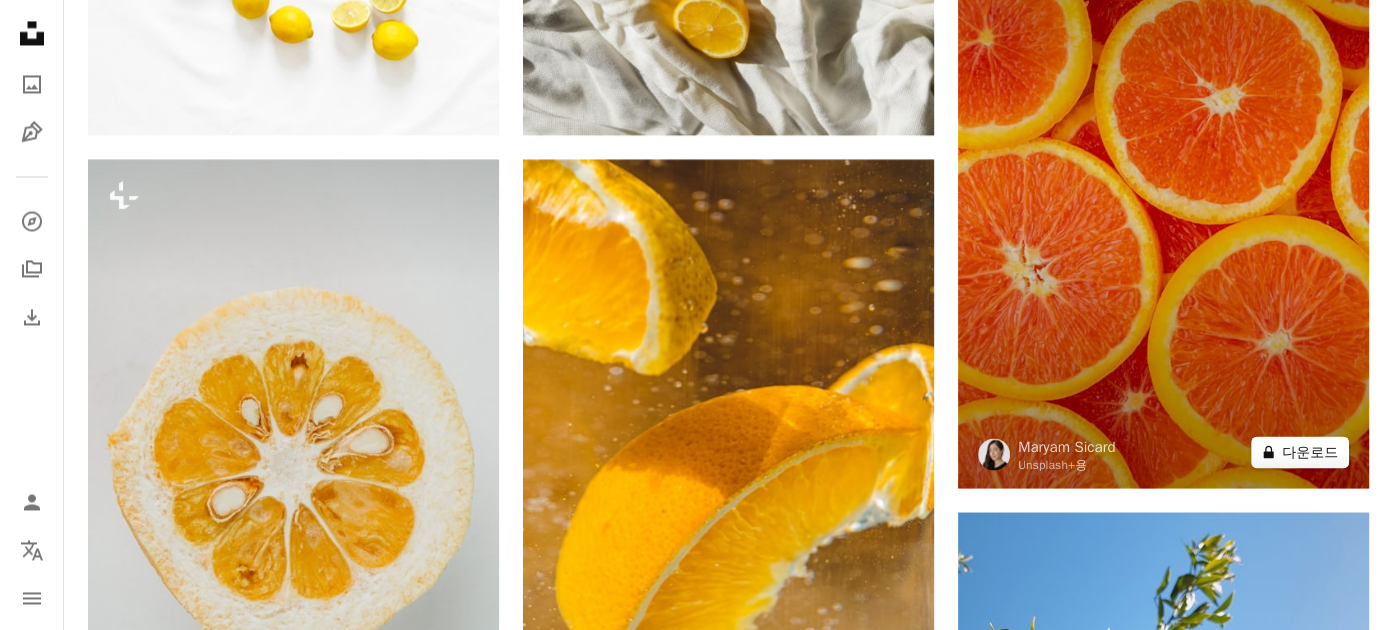 click on "A lock 다운로드" at bounding box center (1300, 452) 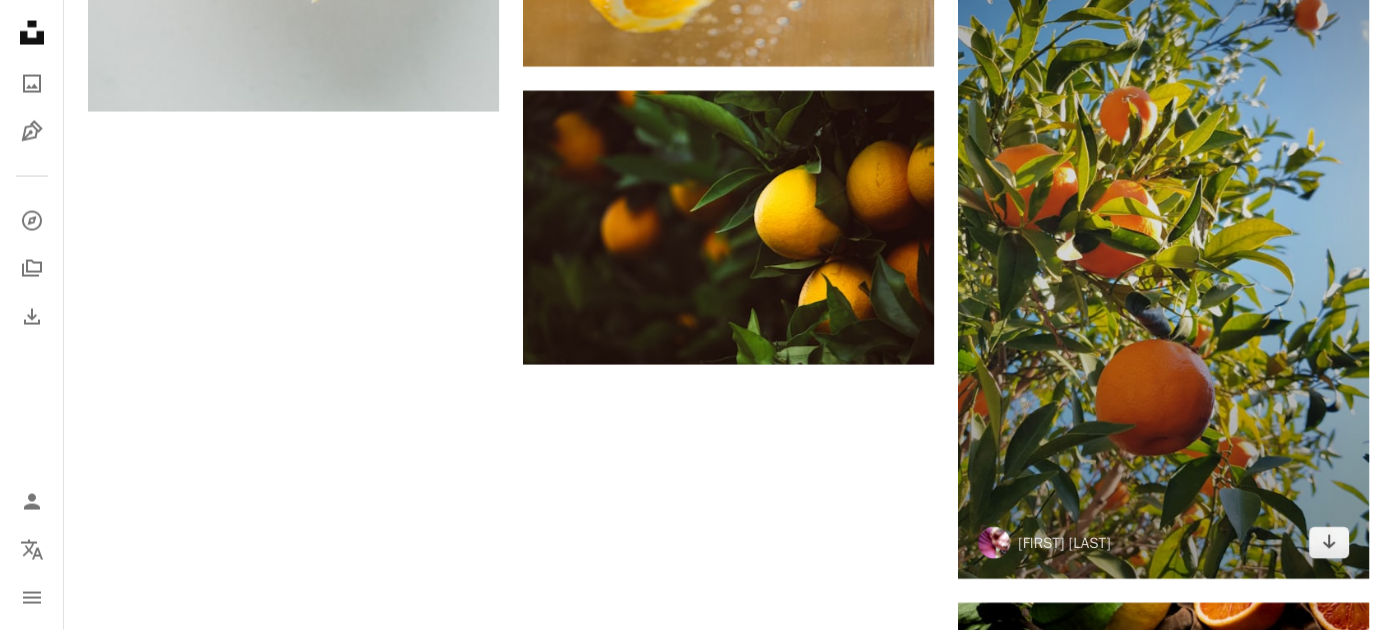 scroll, scrollTop: 3900, scrollLeft: 0, axis: vertical 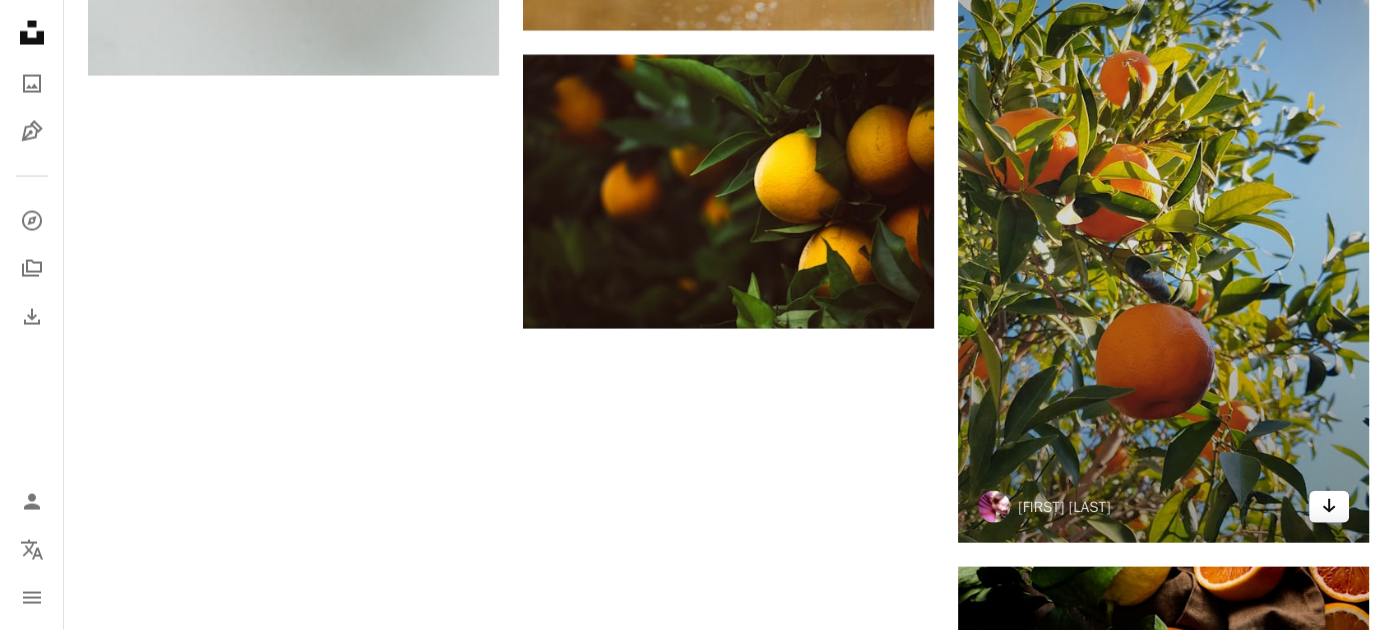 click 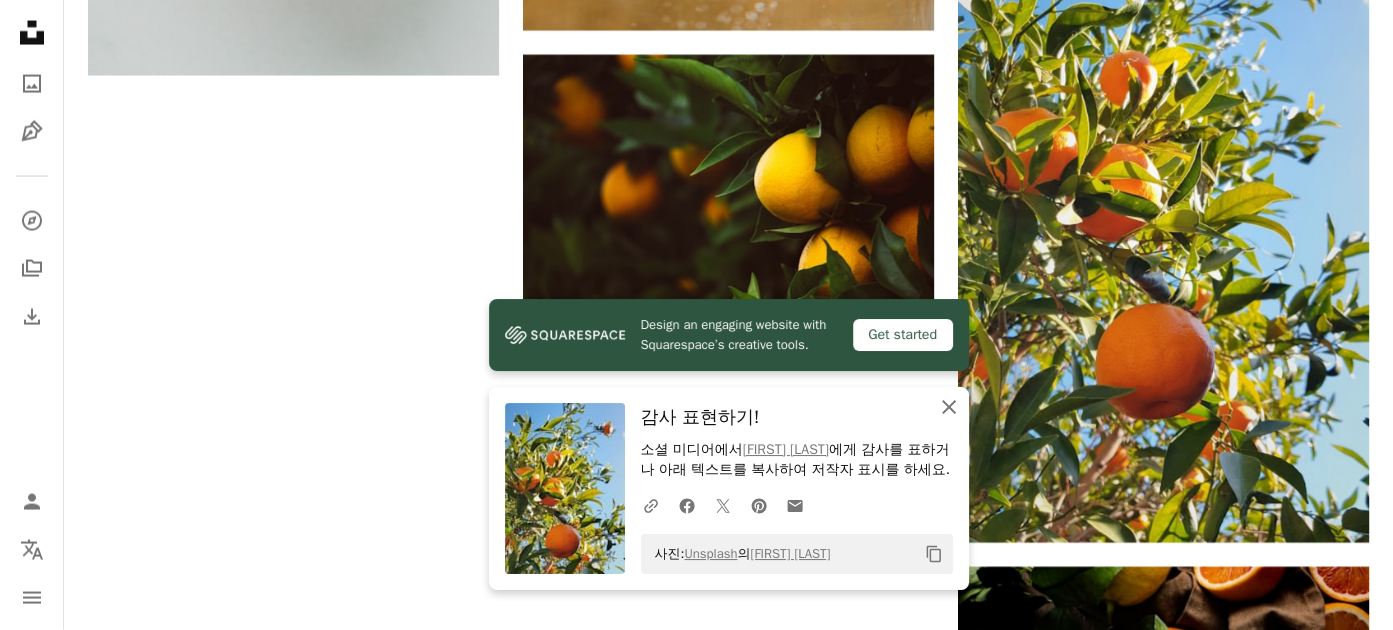 click 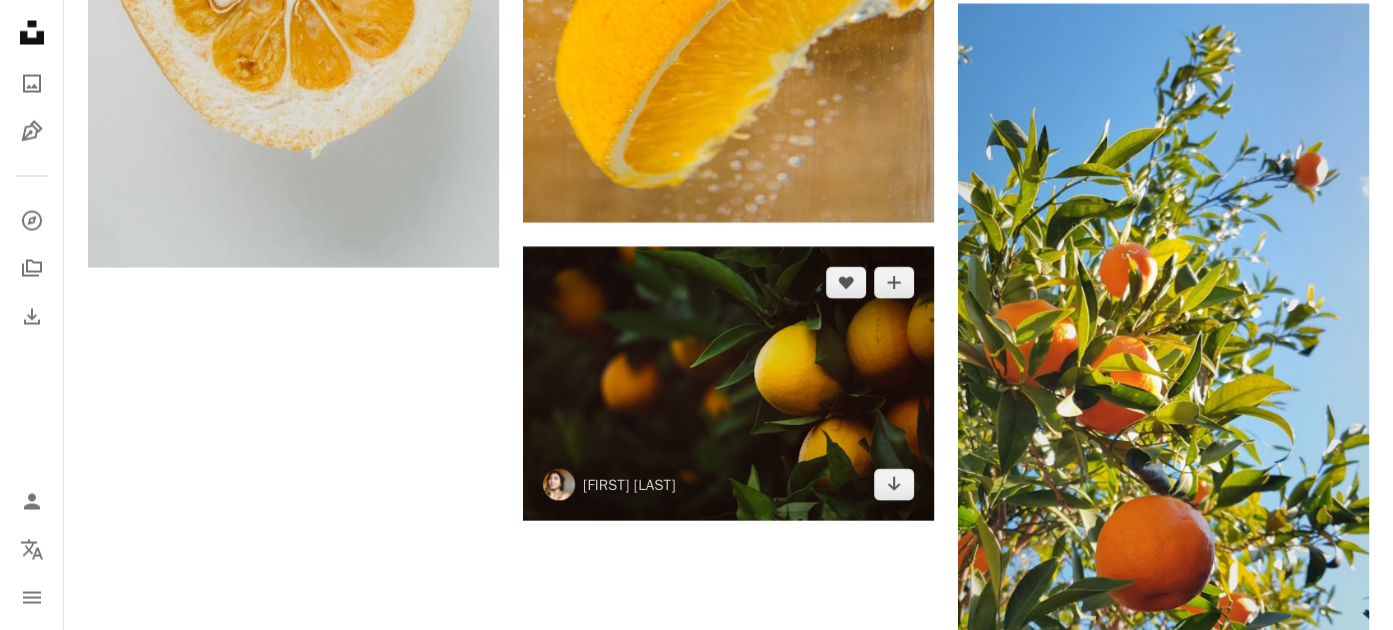 scroll, scrollTop: 3700, scrollLeft: 0, axis: vertical 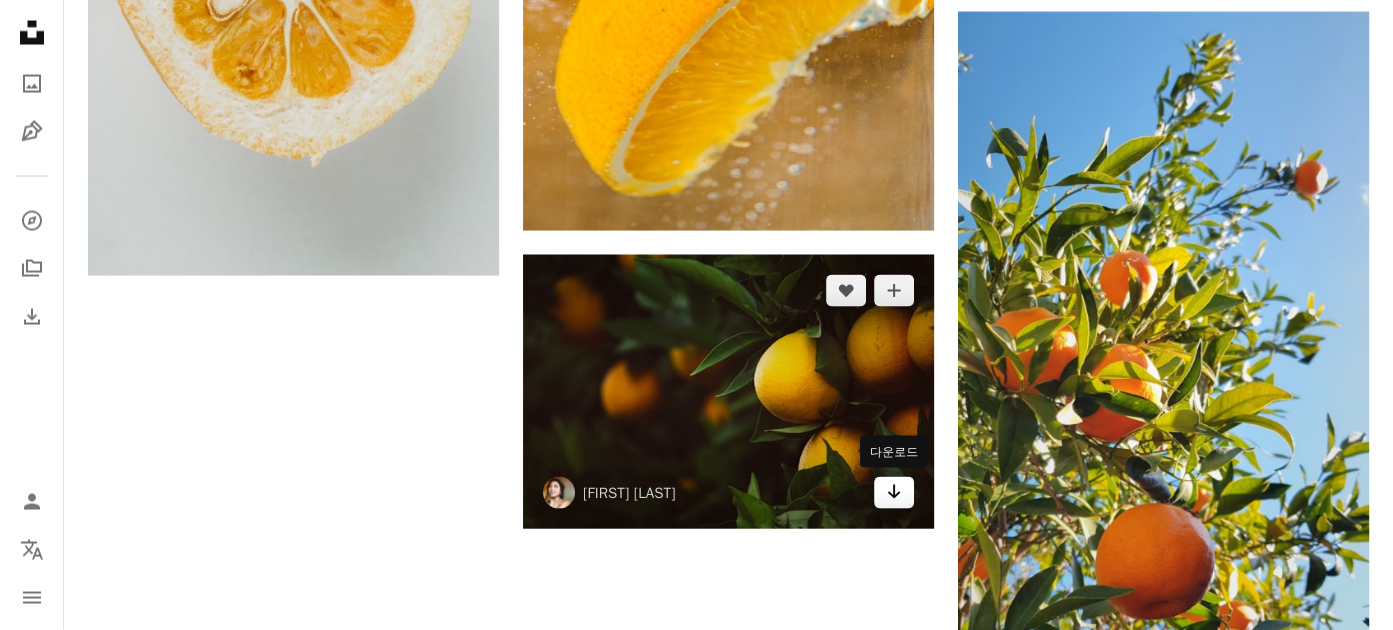 click on "Arrow pointing down" 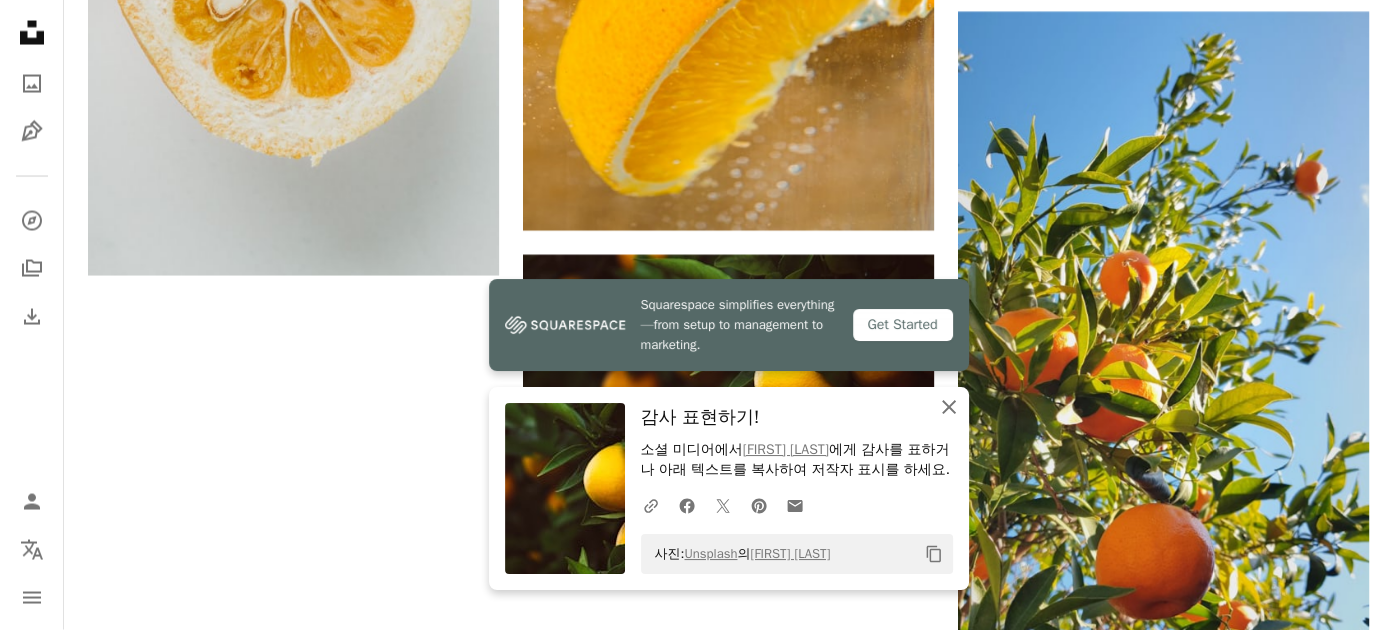 click 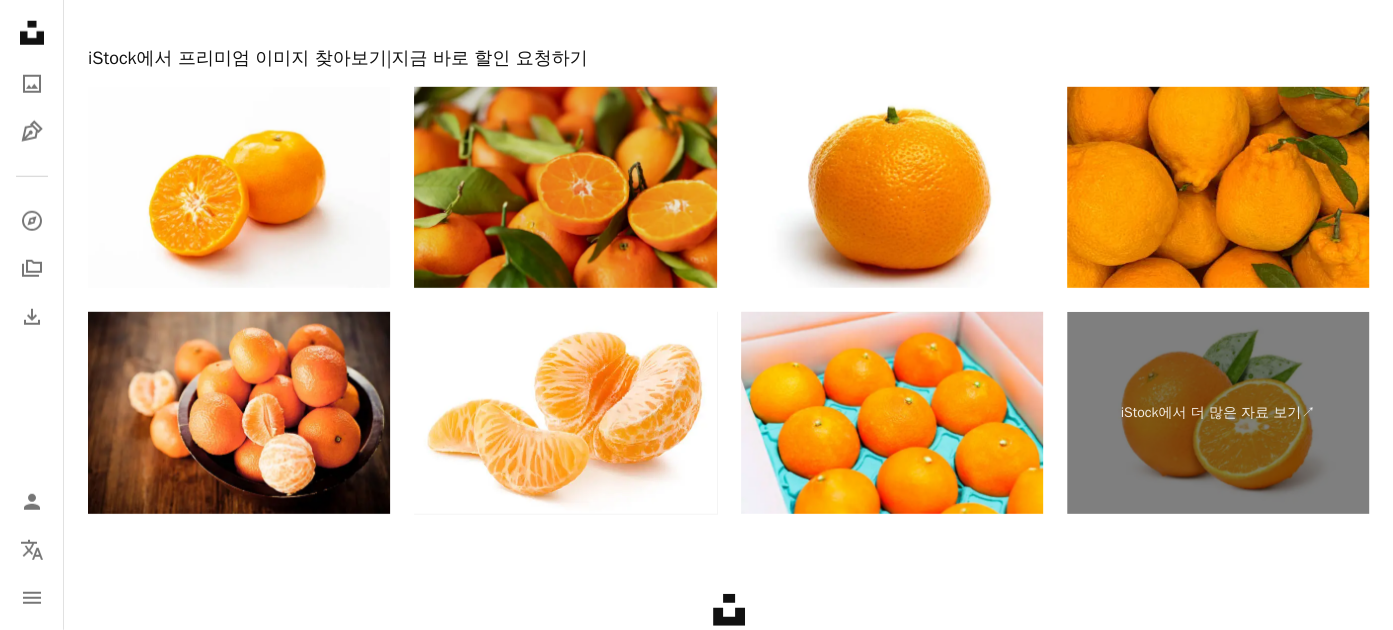 scroll, scrollTop: 5367, scrollLeft: 0, axis: vertical 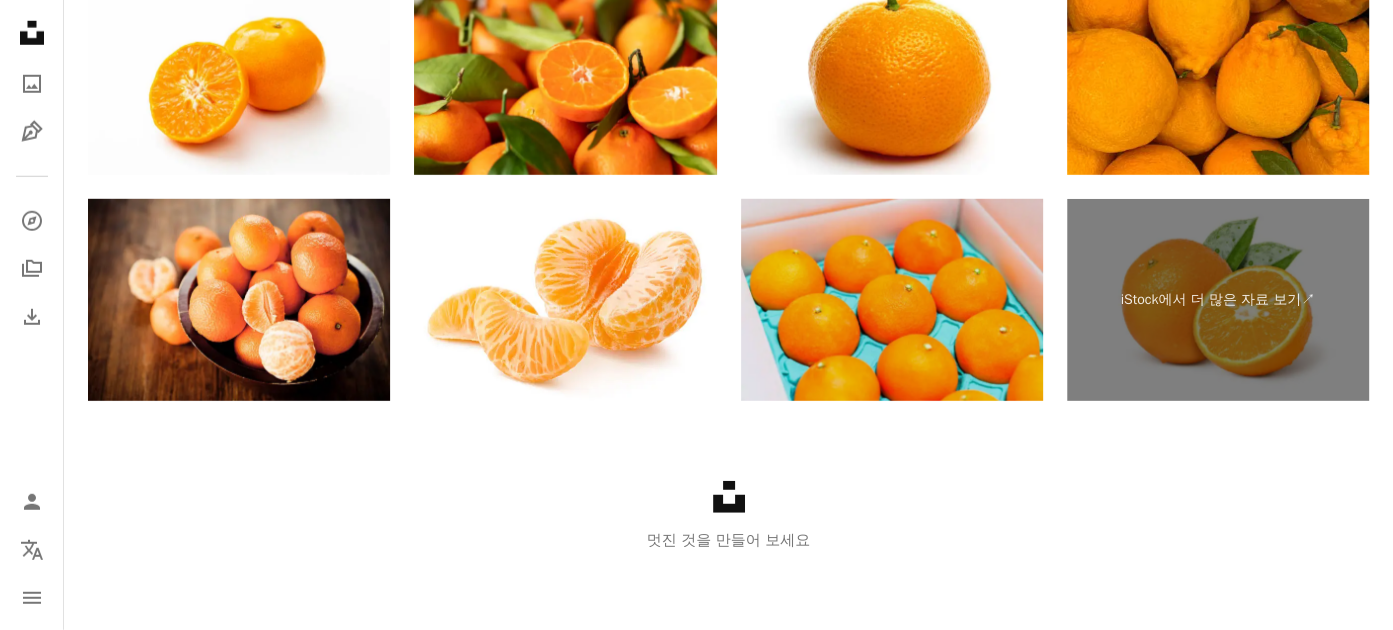 click at bounding box center [892, 300] 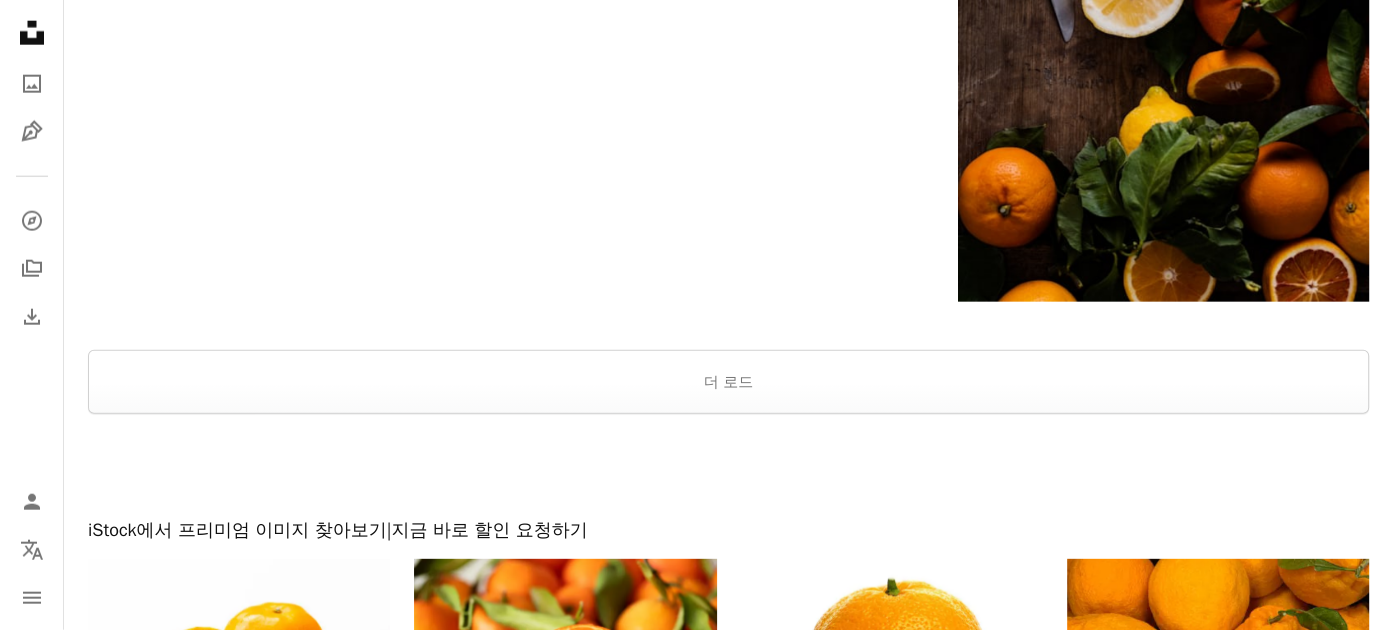 scroll, scrollTop: 4767, scrollLeft: 0, axis: vertical 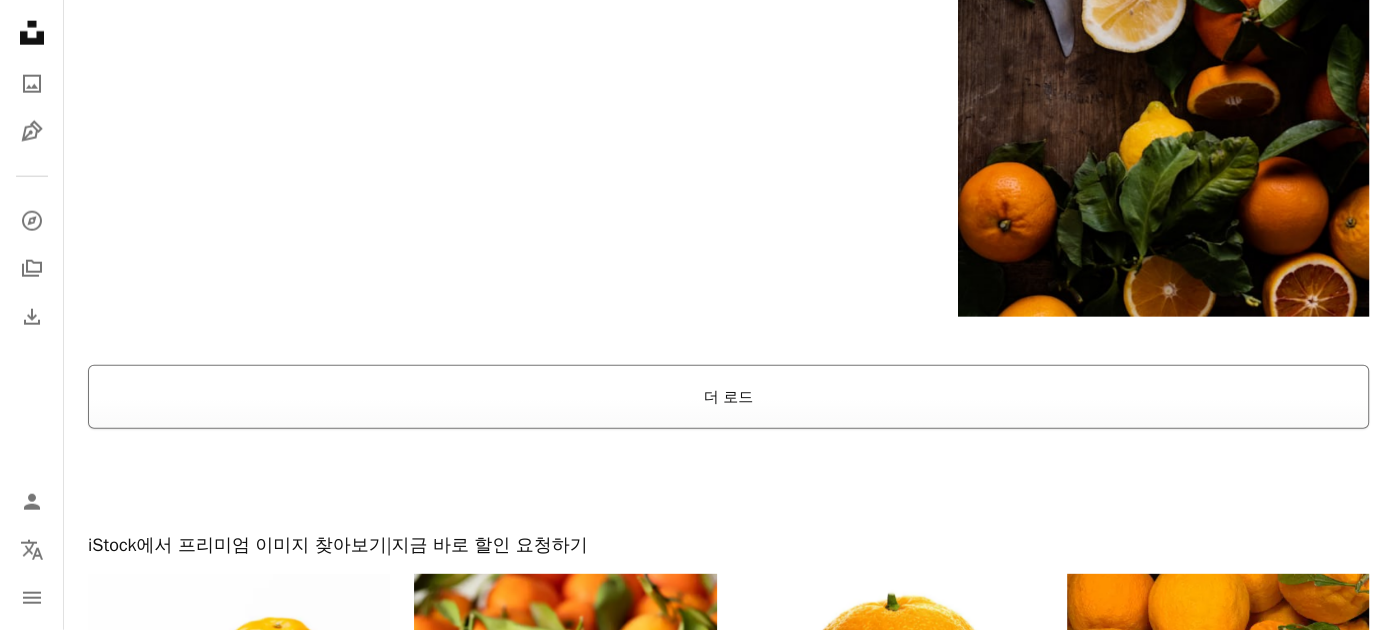 click on "더 로드" at bounding box center (728, 397) 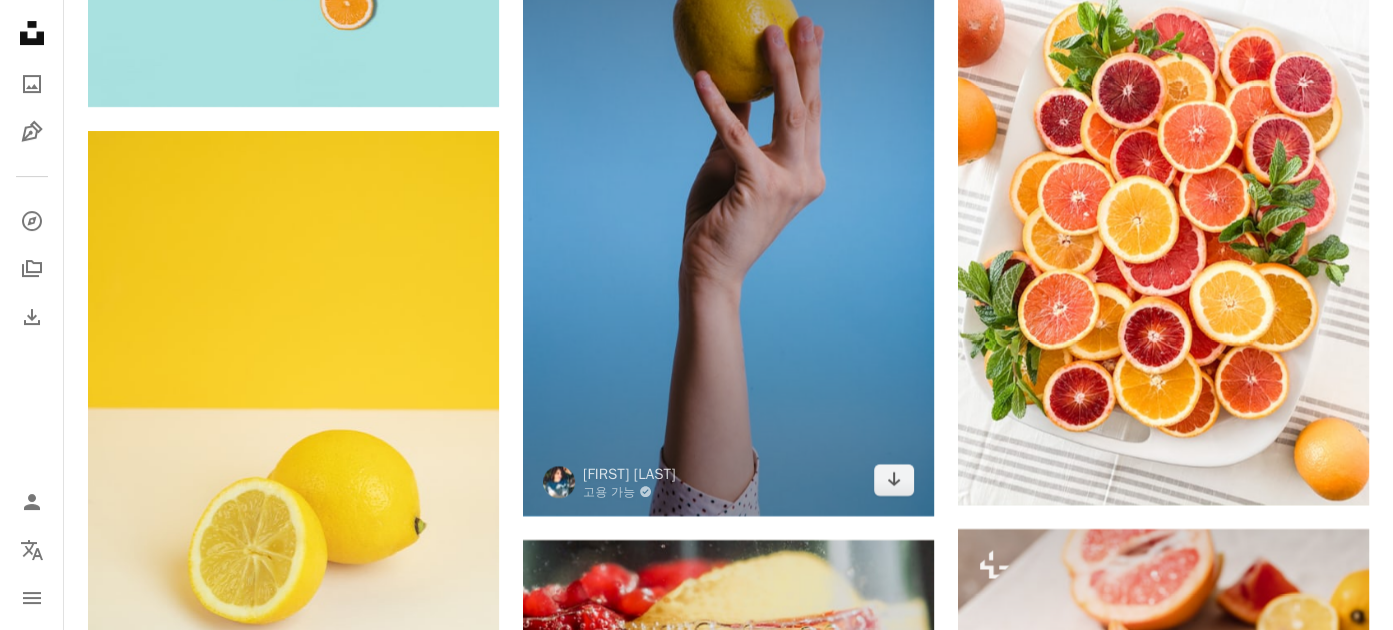 scroll, scrollTop: 7567, scrollLeft: 0, axis: vertical 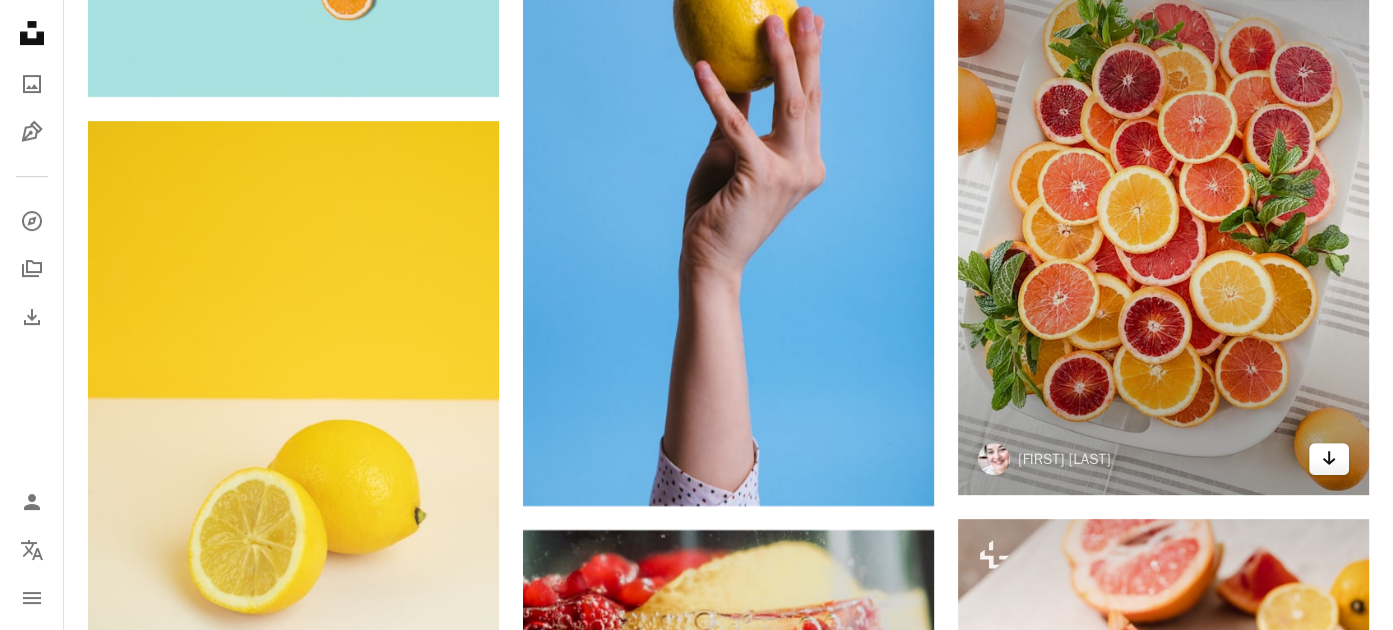 click 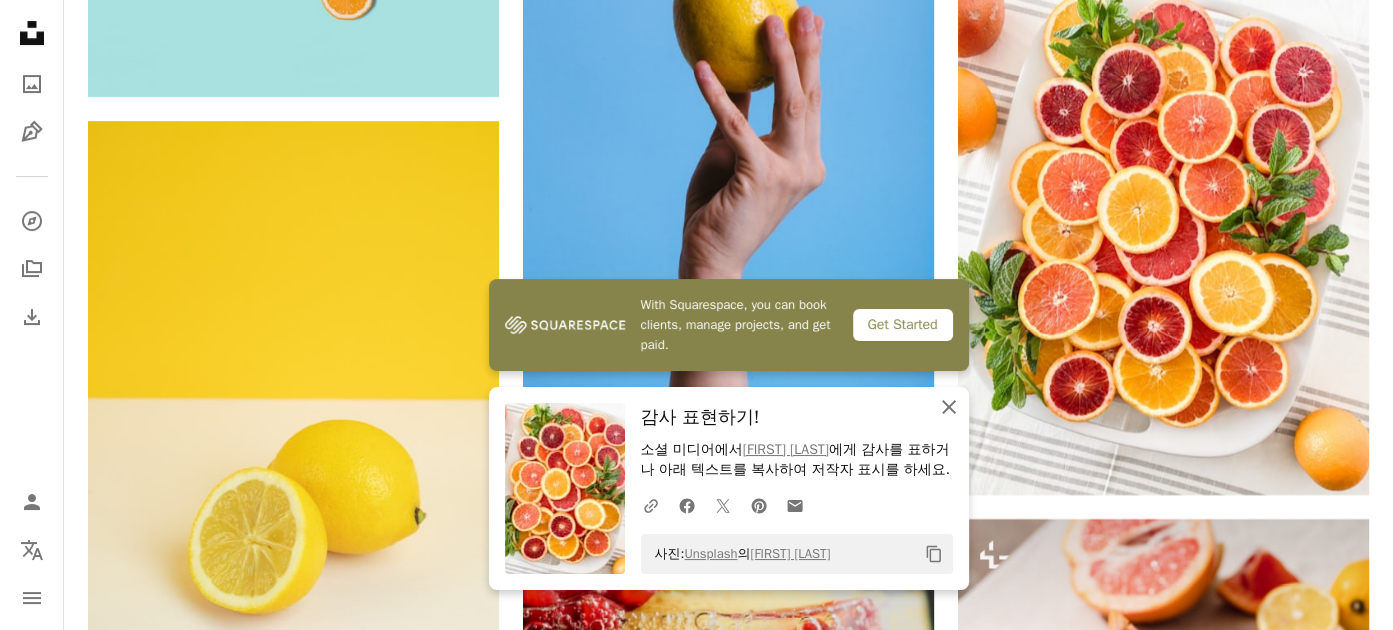 click 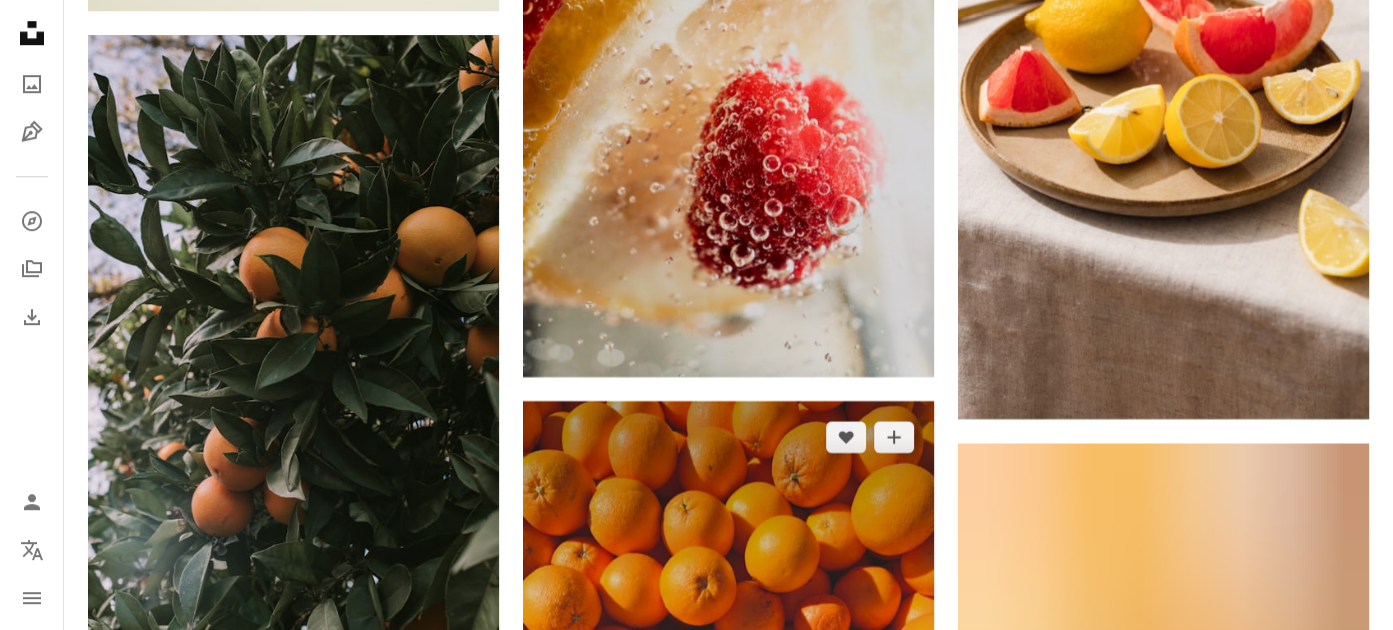scroll, scrollTop: 8367, scrollLeft: 0, axis: vertical 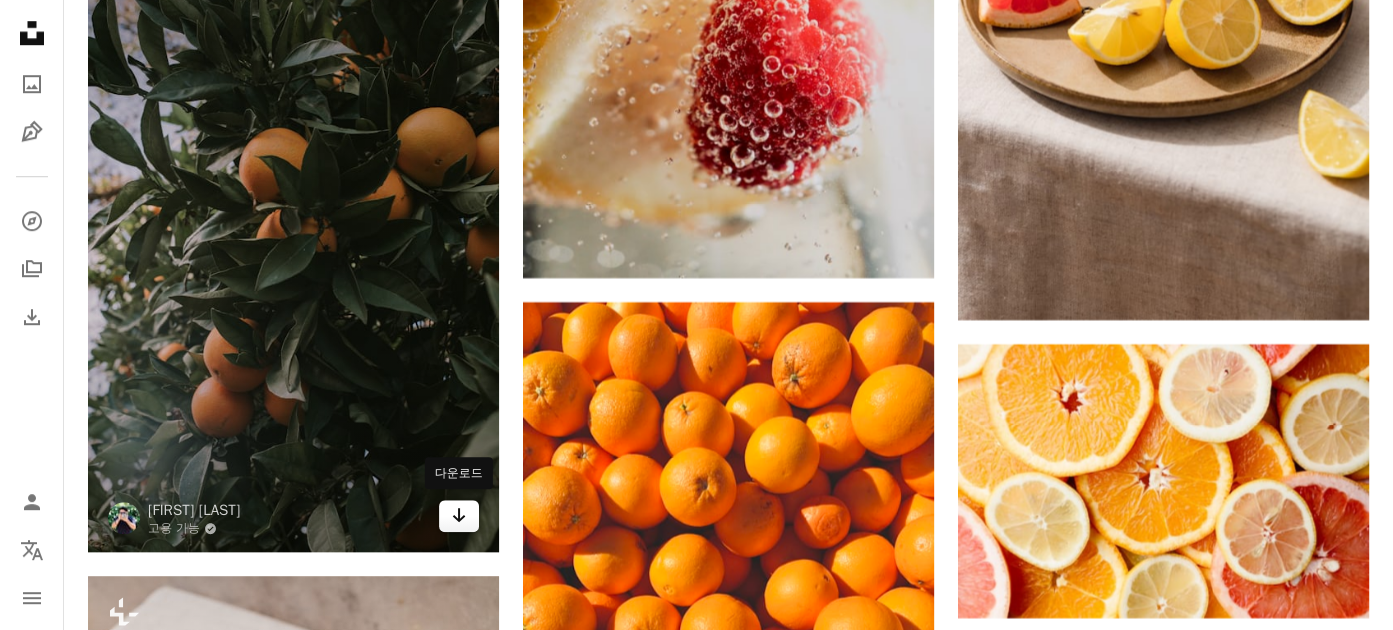 click on "Arrow pointing down" at bounding box center [459, 516] 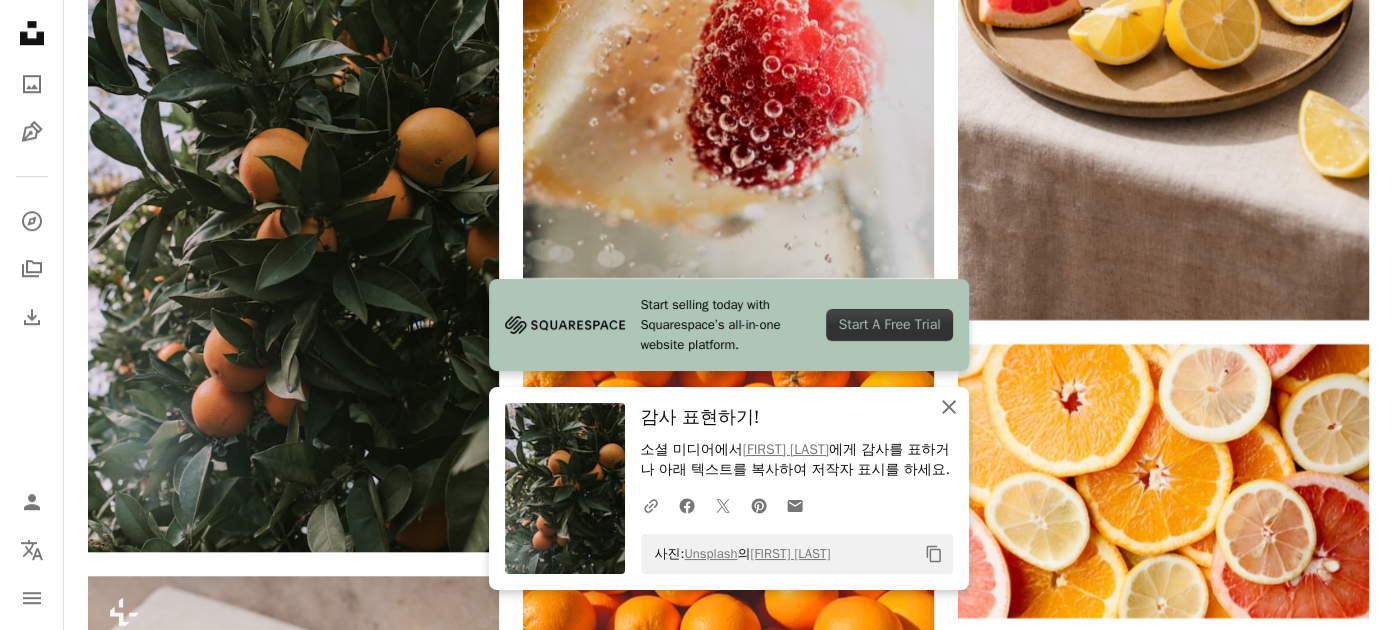 click on "An X shape" 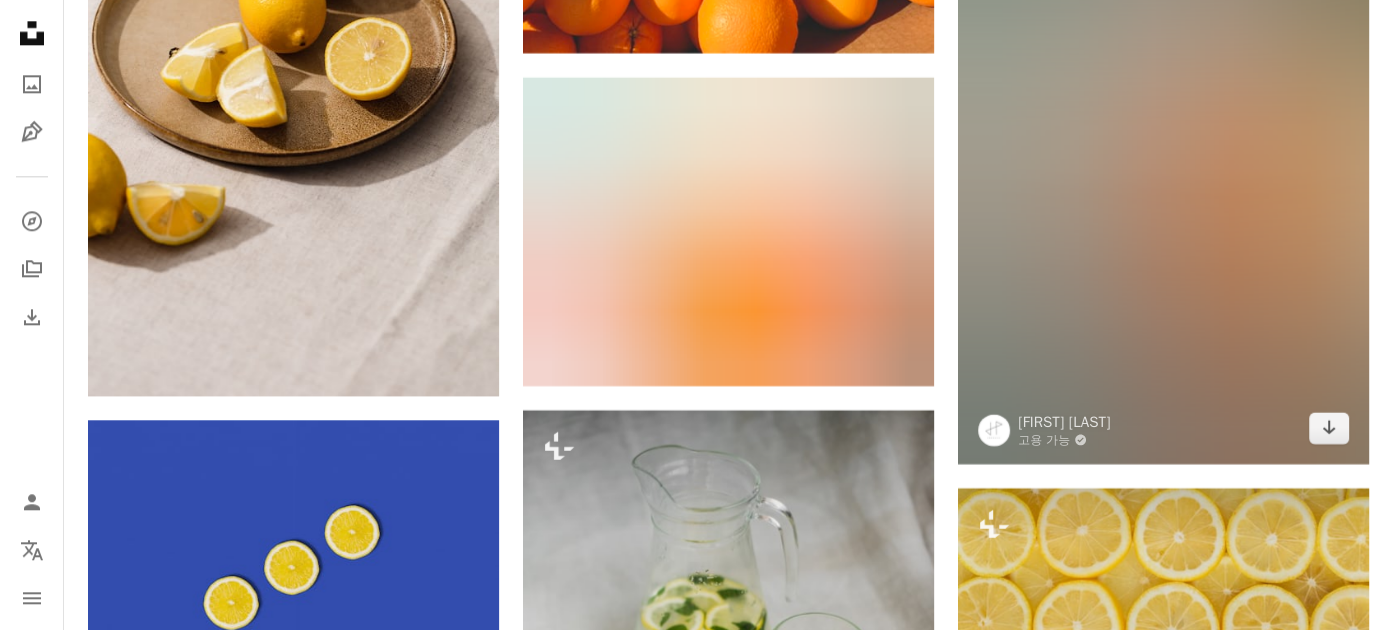 scroll, scrollTop: 9167, scrollLeft: 0, axis: vertical 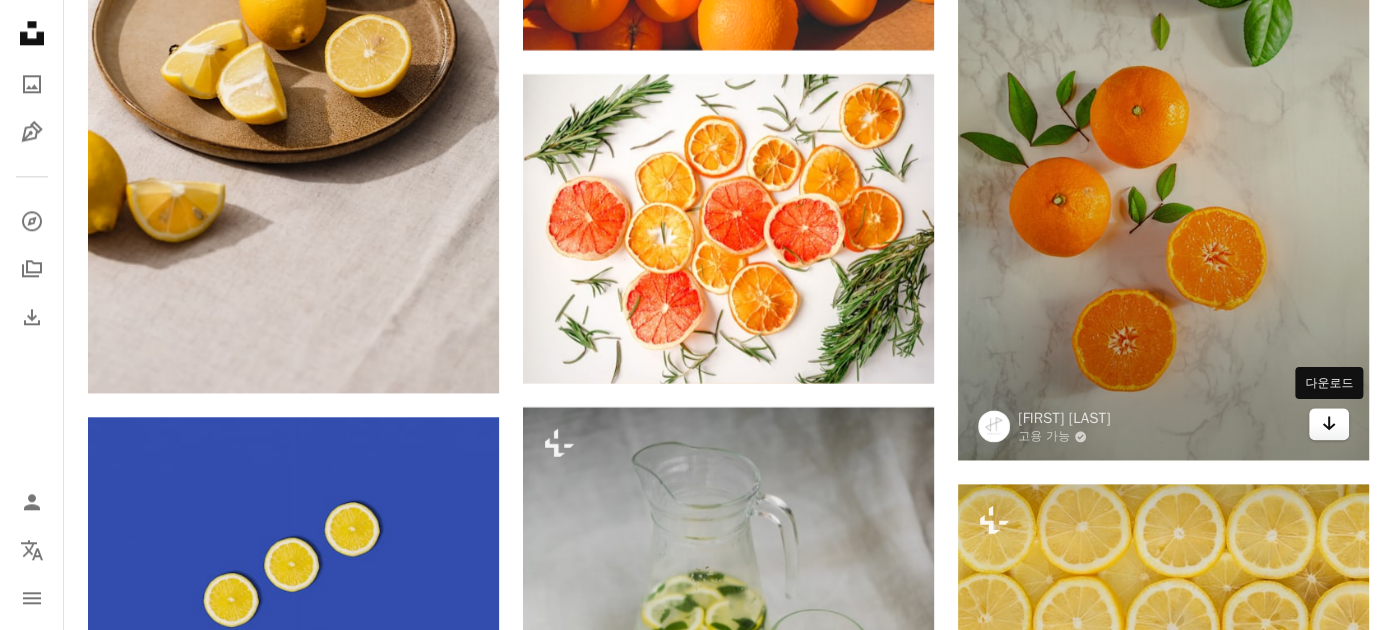 click on "Arrow pointing down" at bounding box center [1329, 424] 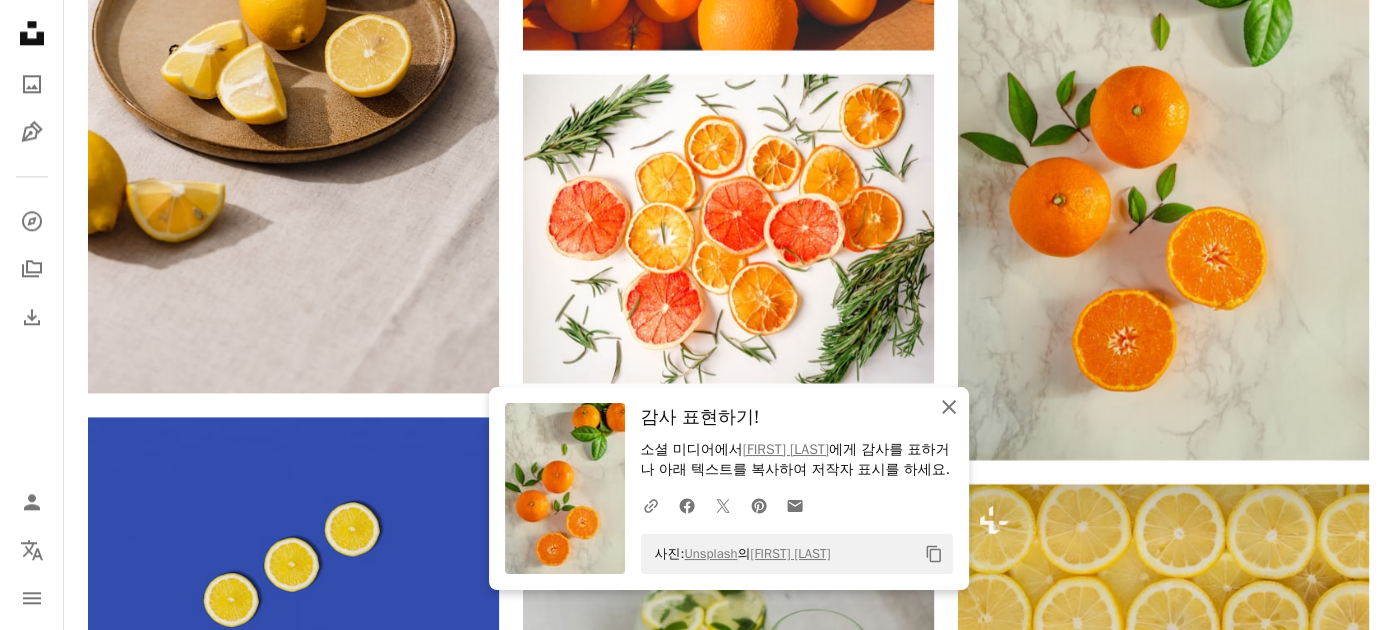 click 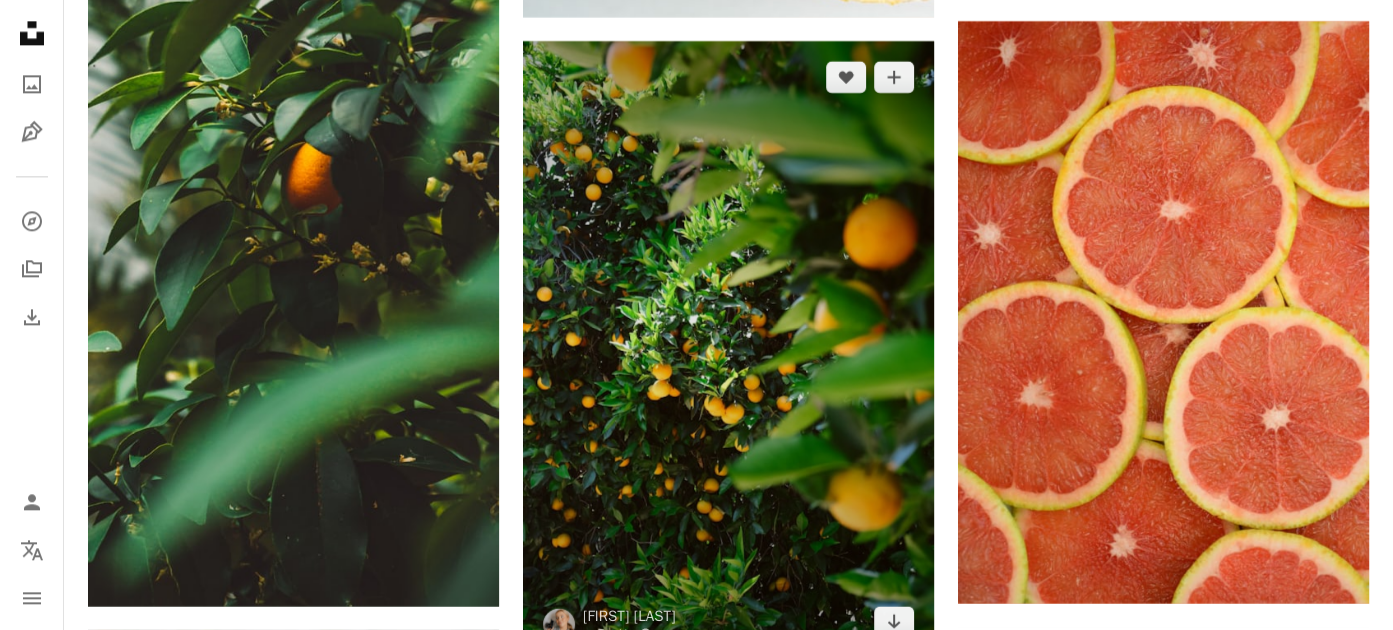scroll, scrollTop: 16467, scrollLeft: 0, axis: vertical 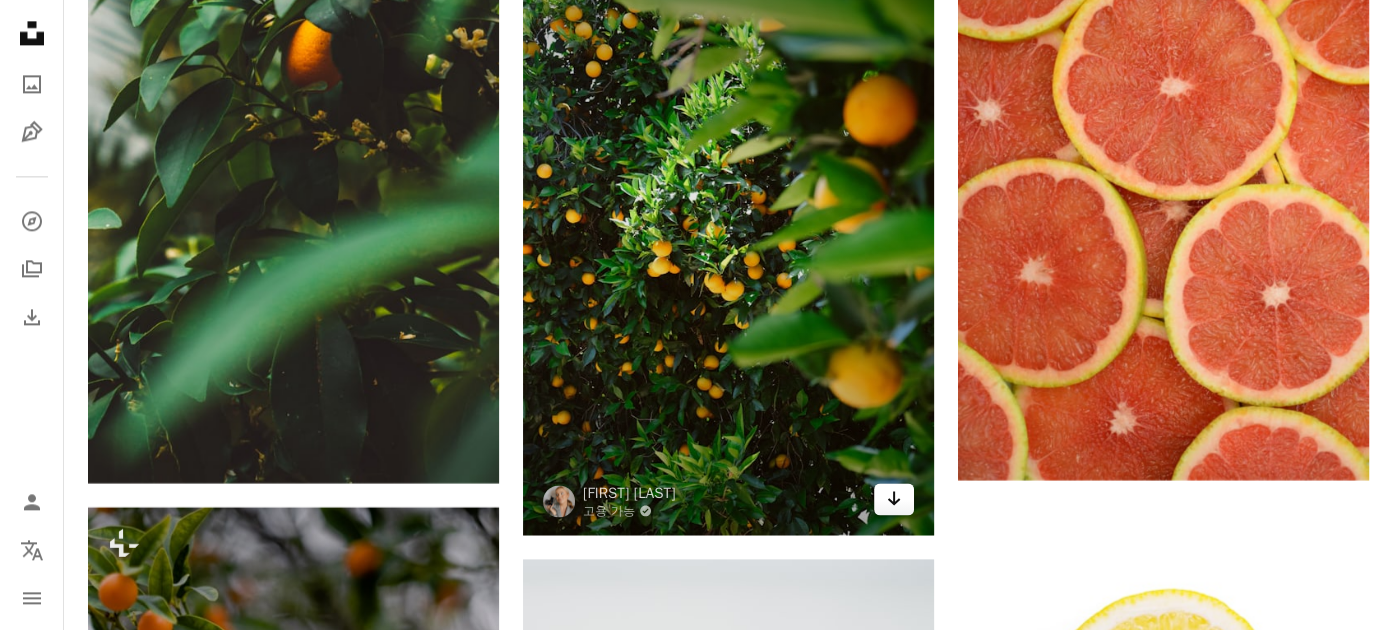 click on "Arrow pointing down" 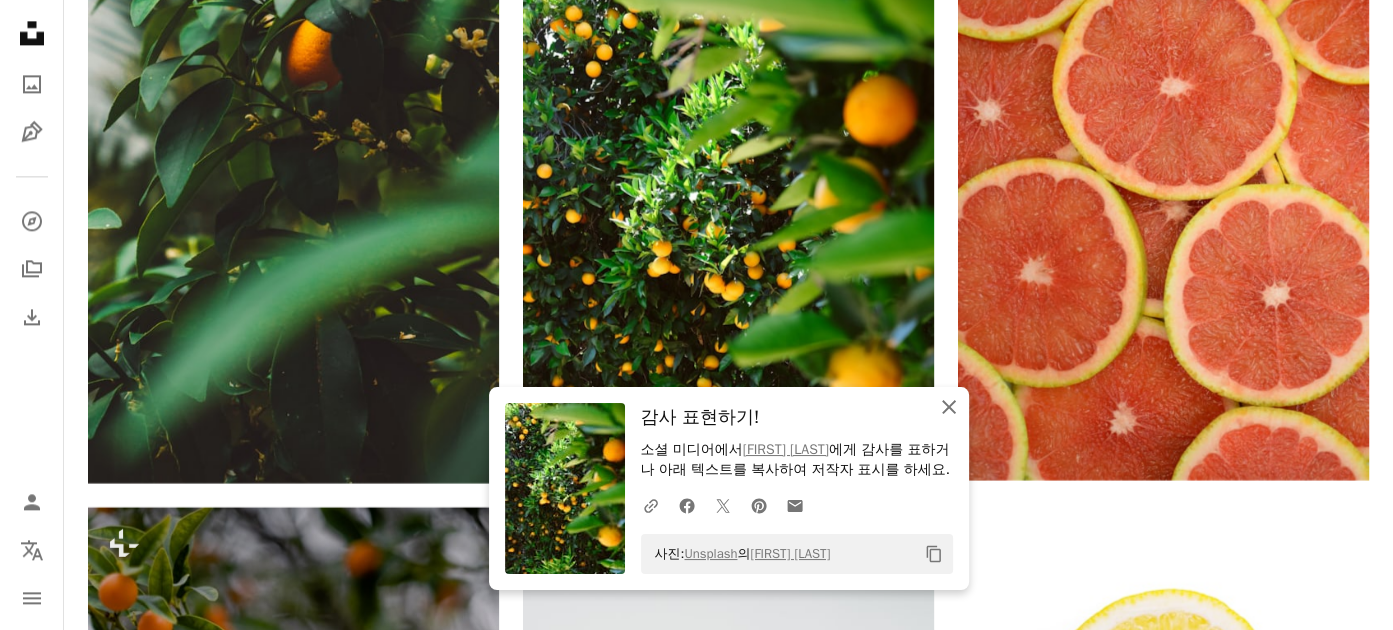 drag, startPoint x: 956, startPoint y: 387, endPoint x: 926, endPoint y: 387, distance: 30 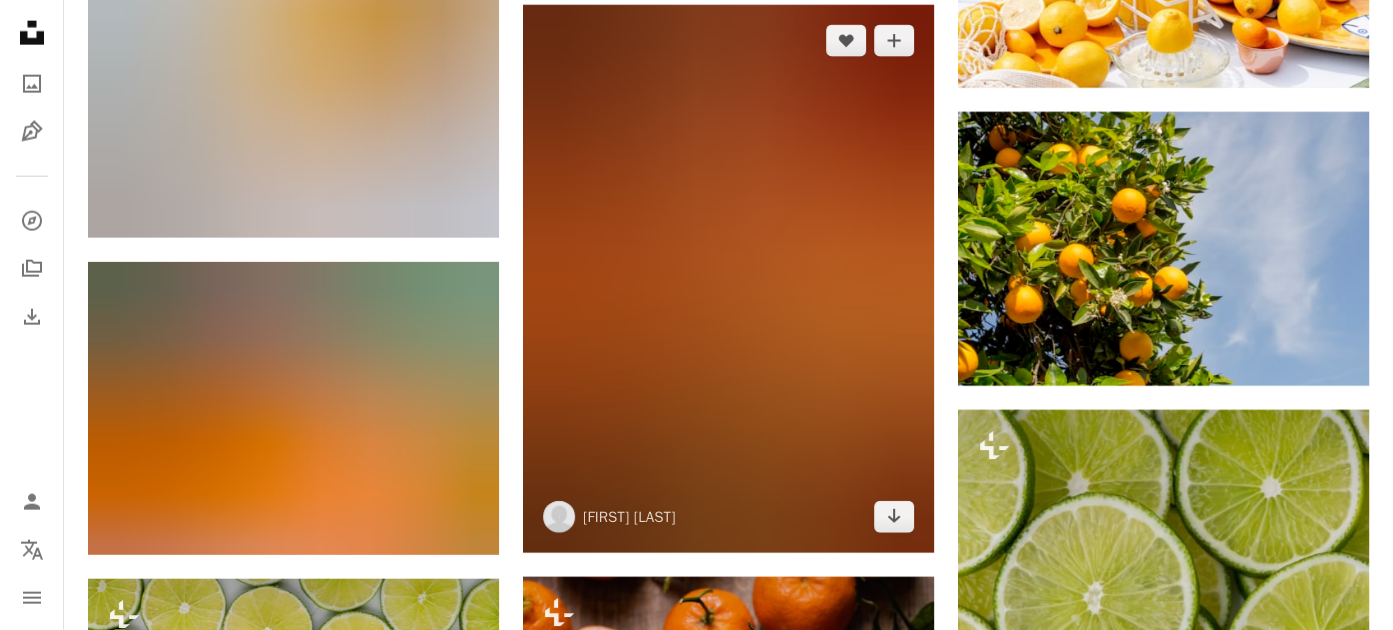 scroll, scrollTop: 18667, scrollLeft: 0, axis: vertical 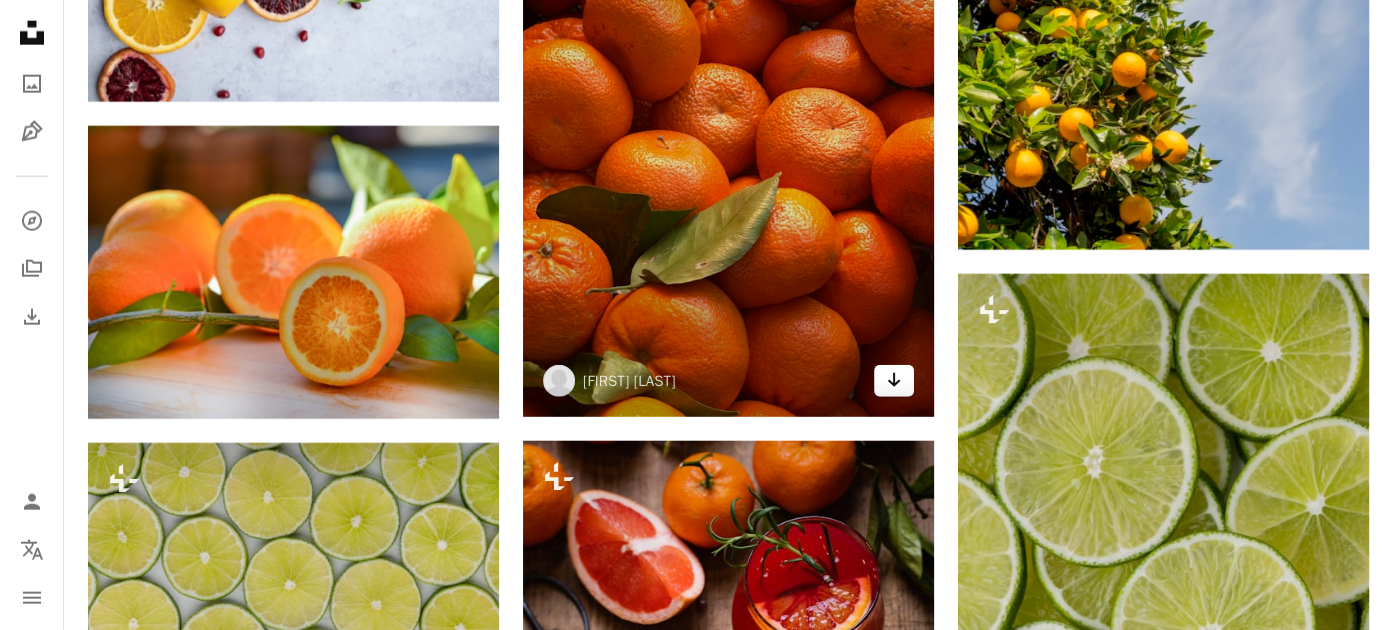 click on "Arrow pointing down" 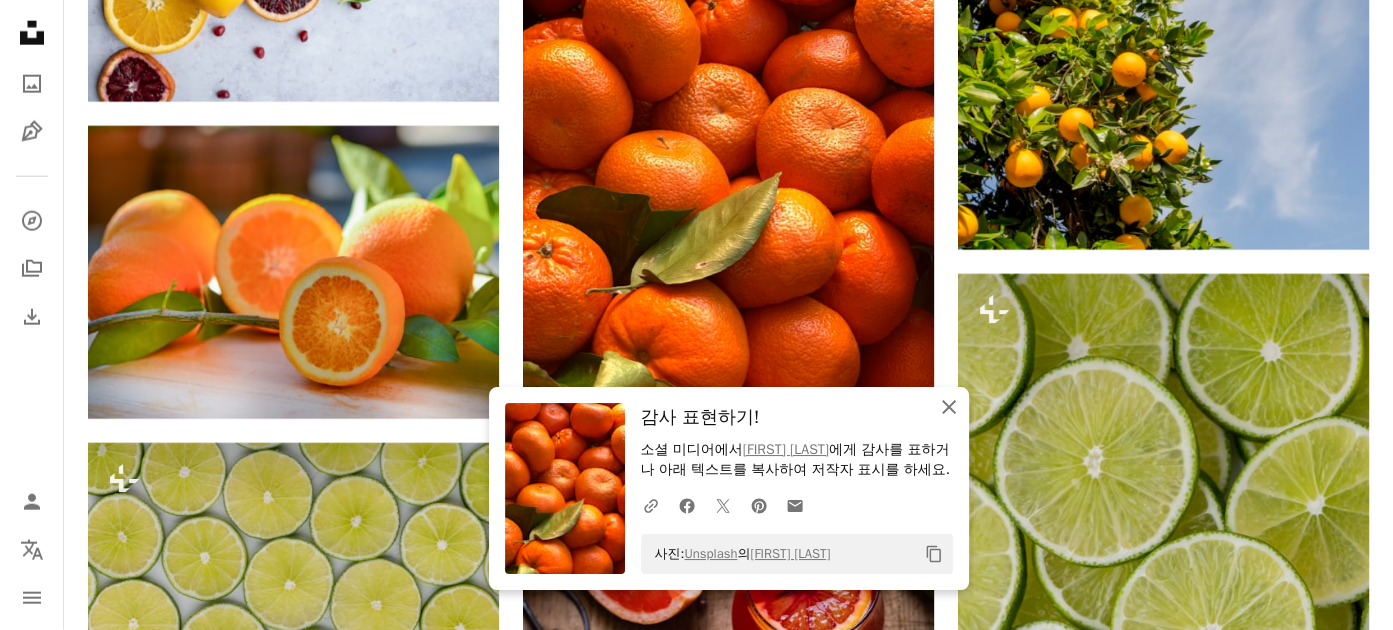 click on "An X shape" 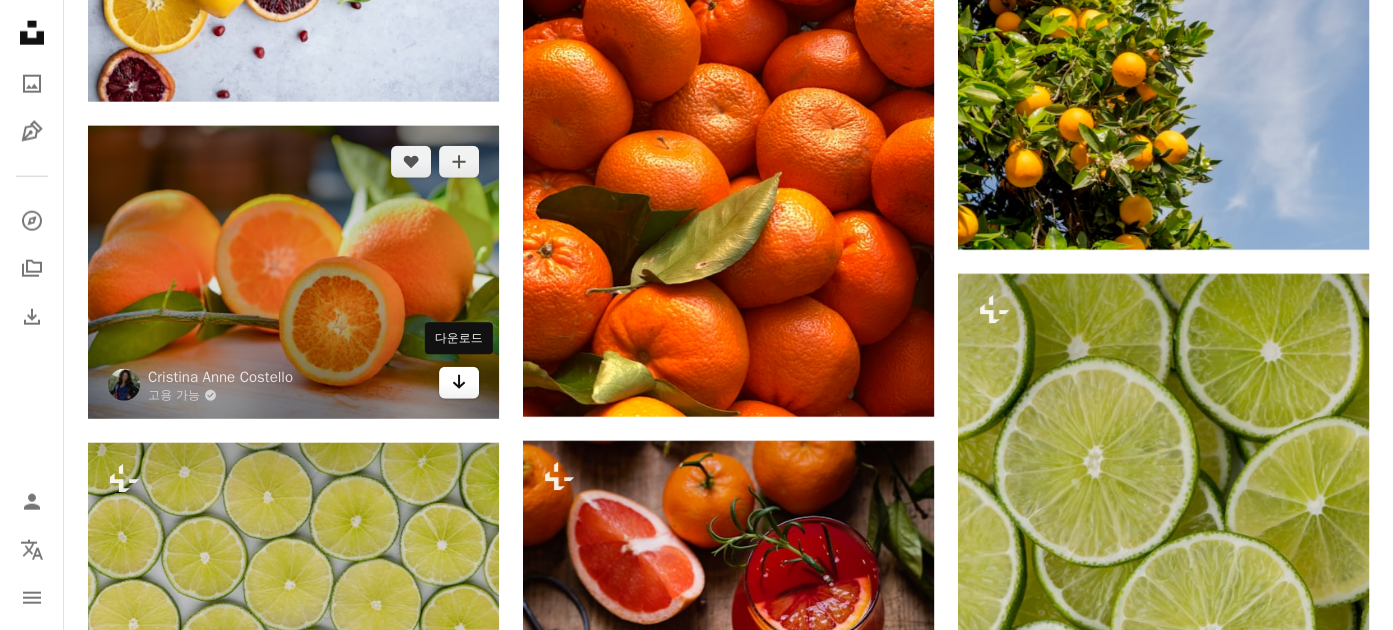 click 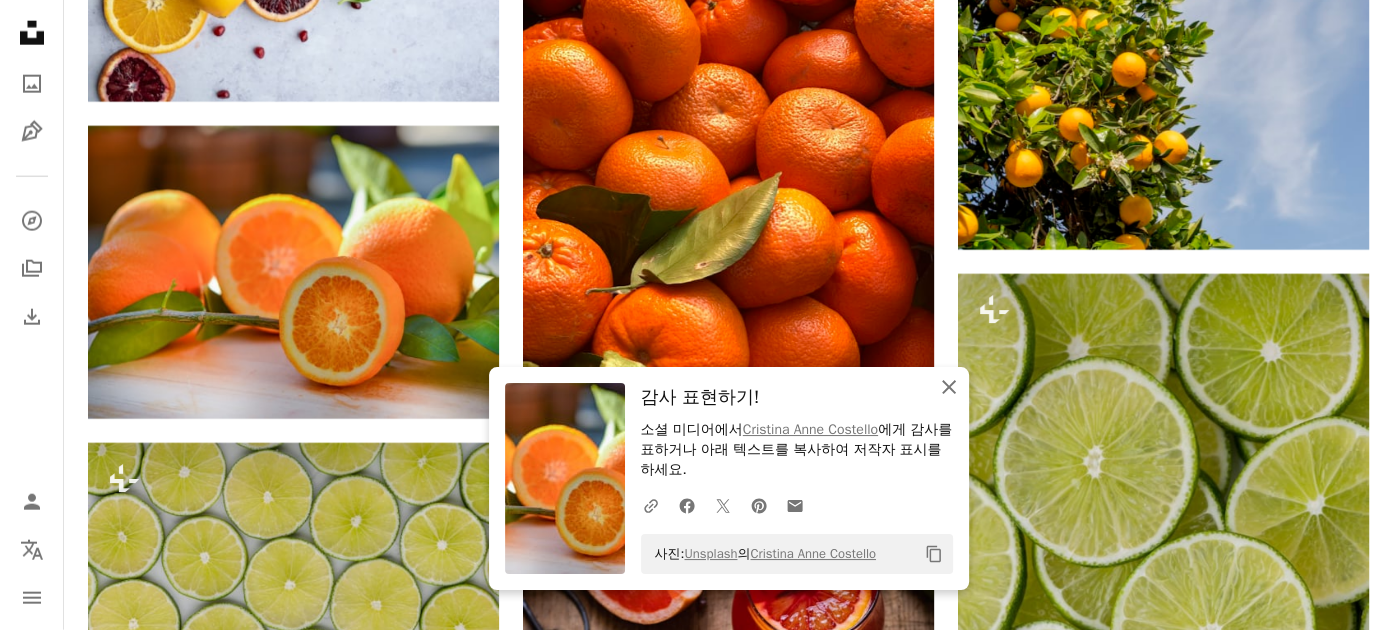 click on "An X shape" 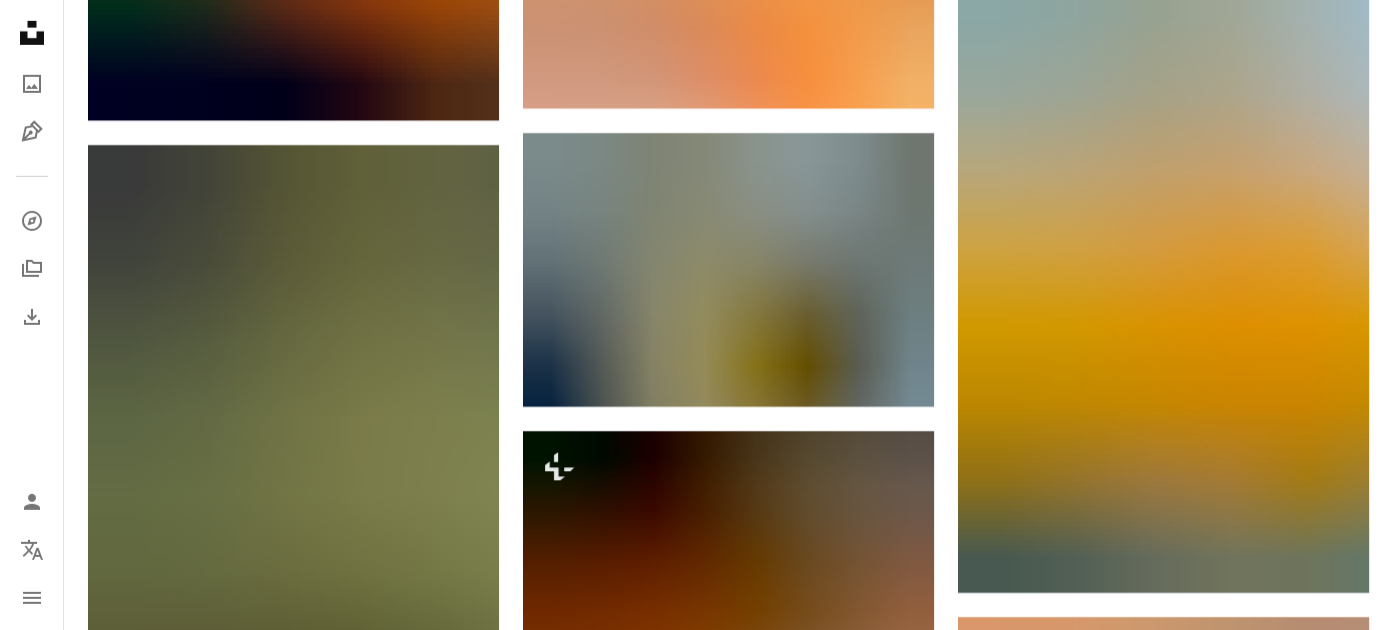scroll, scrollTop: 19967, scrollLeft: 0, axis: vertical 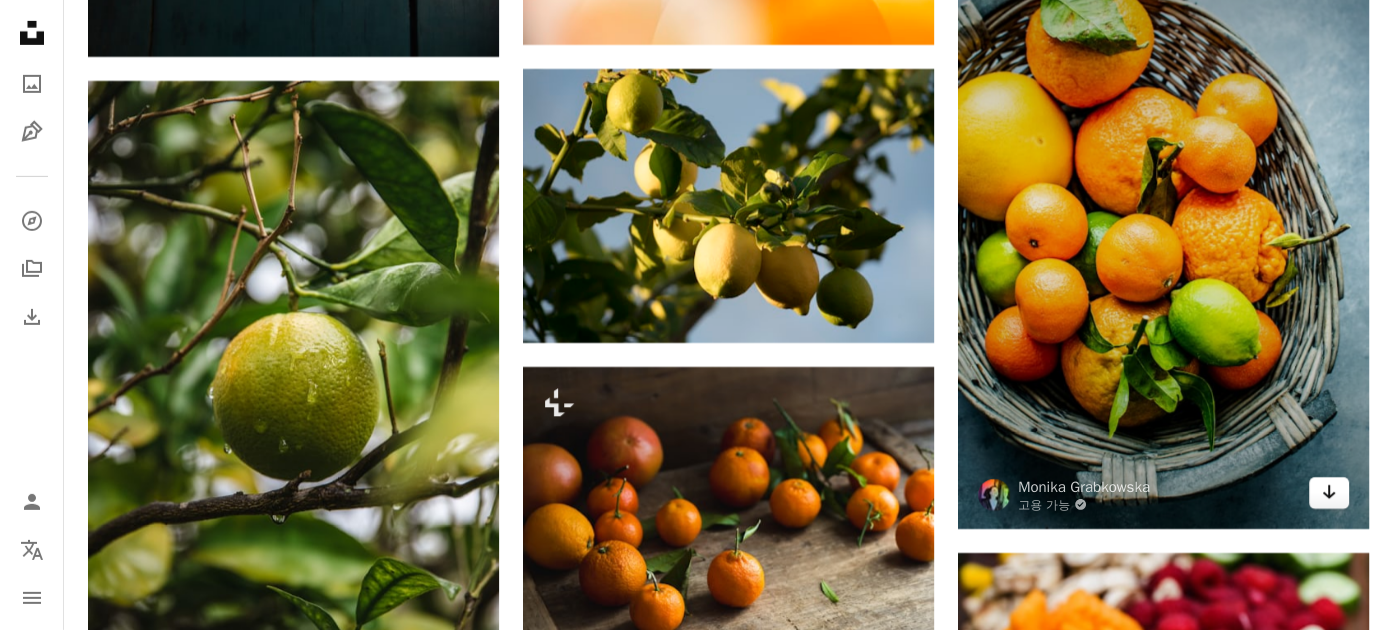 click on "Arrow pointing down" 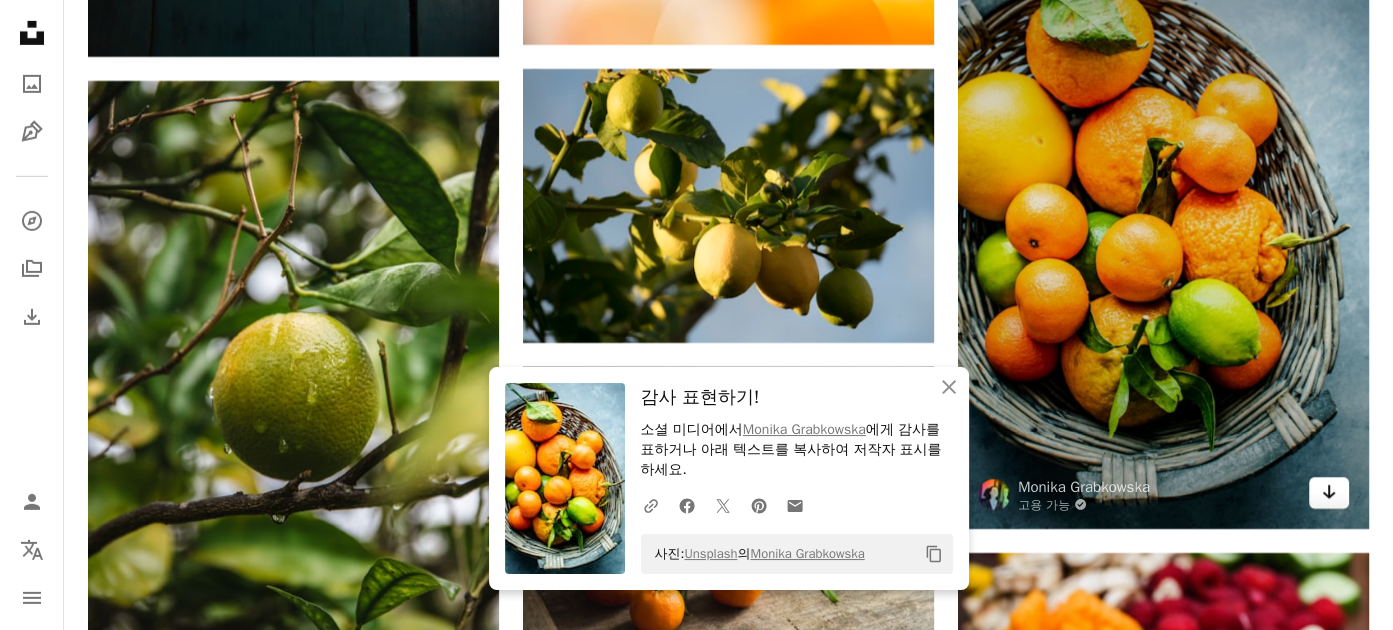 click 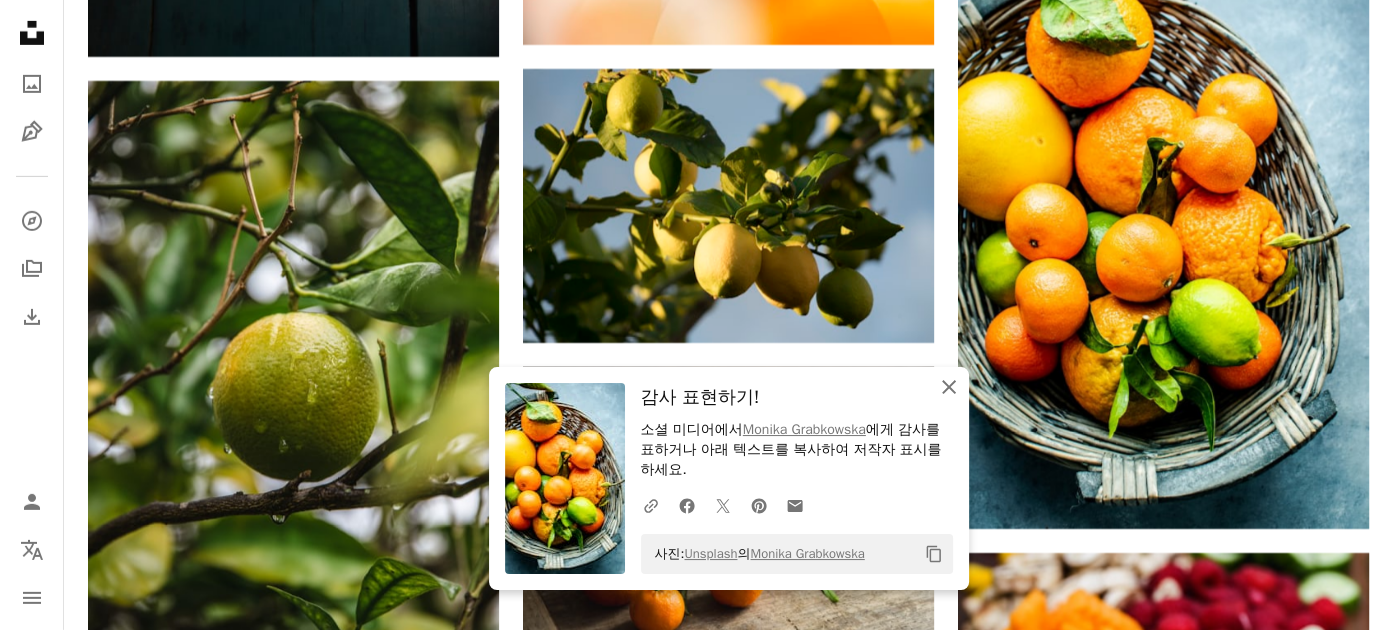 click on "An X shape" 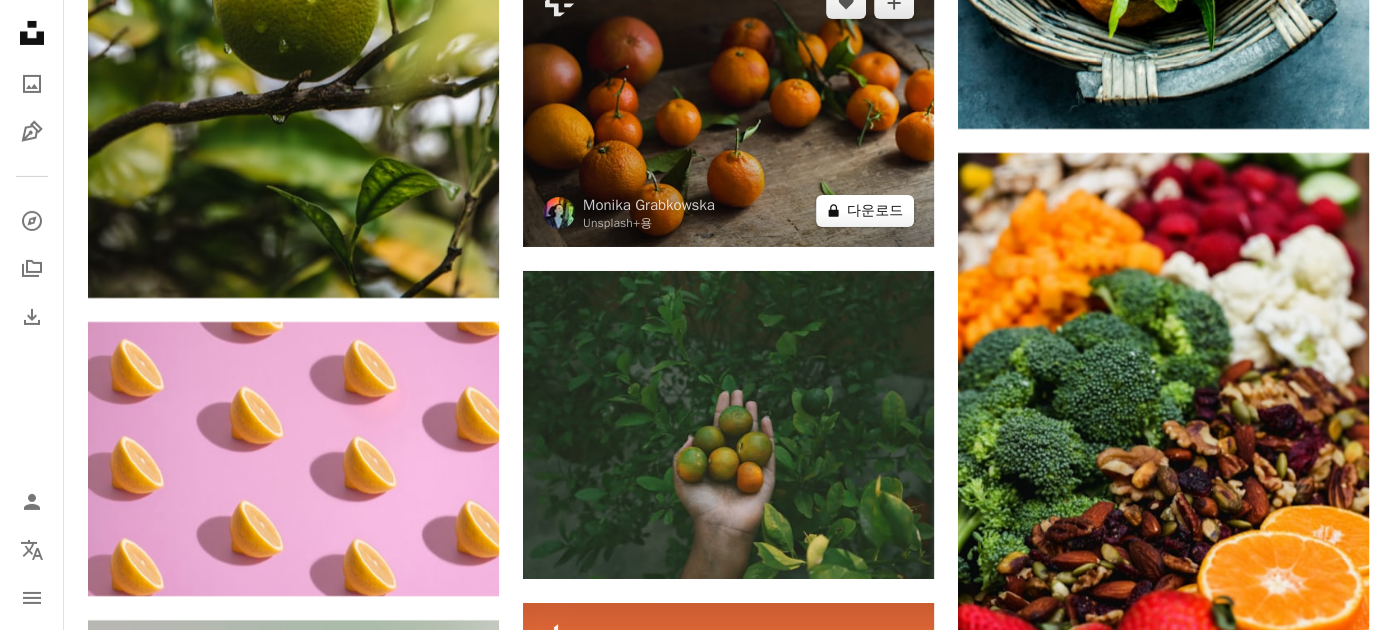 scroll, scrollTop: 20267, scrollLeft: 0, axis: vertical 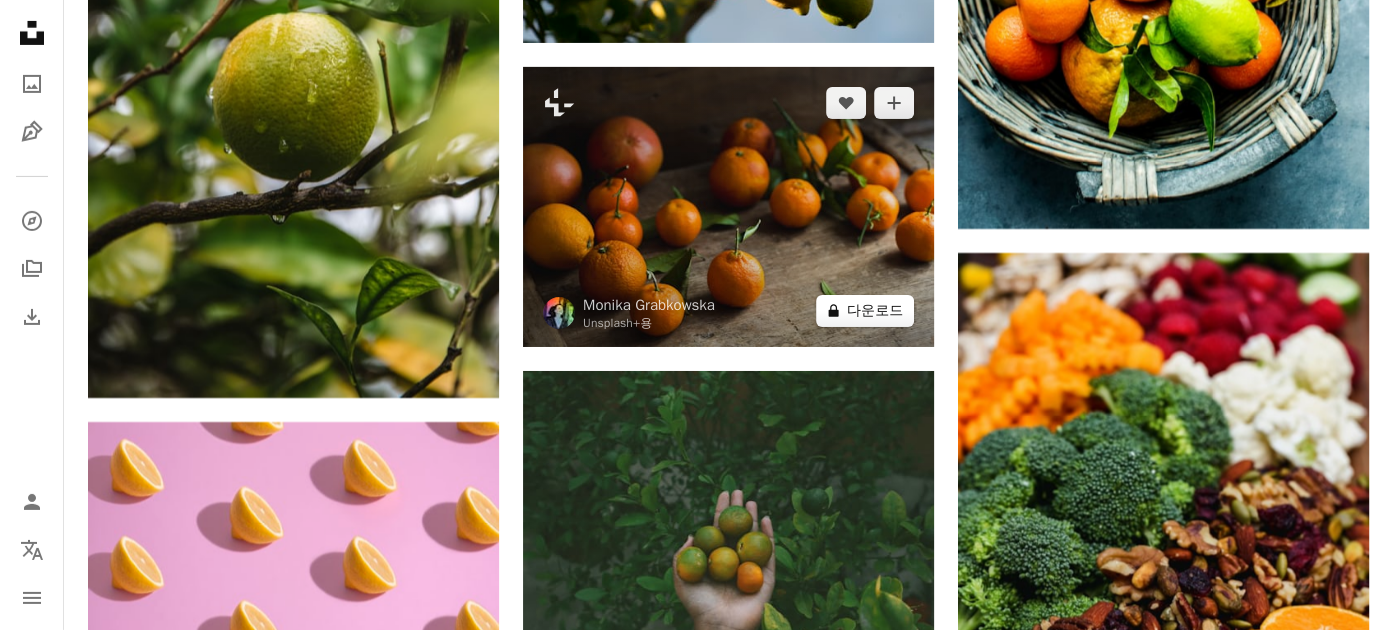click on "A lock 다운로드" at bounding box center (865, 311) 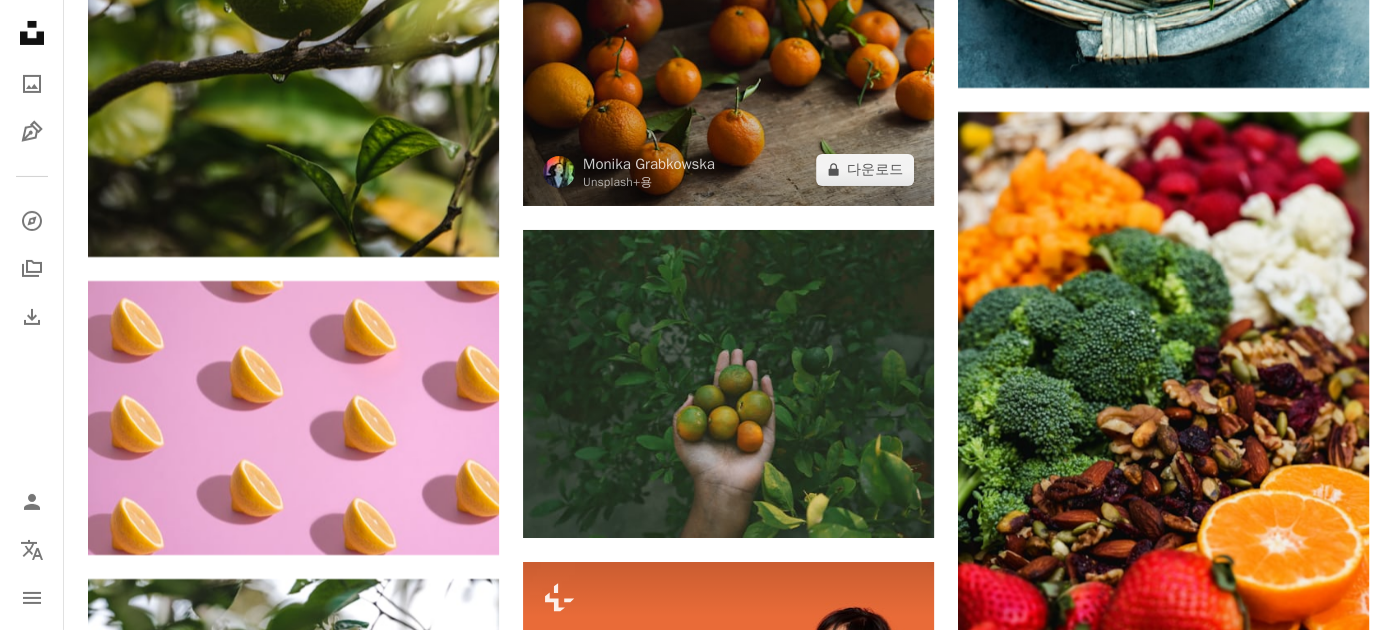 scroll, scrollTop: 20667, scrollLeft: 0, axis: vertical 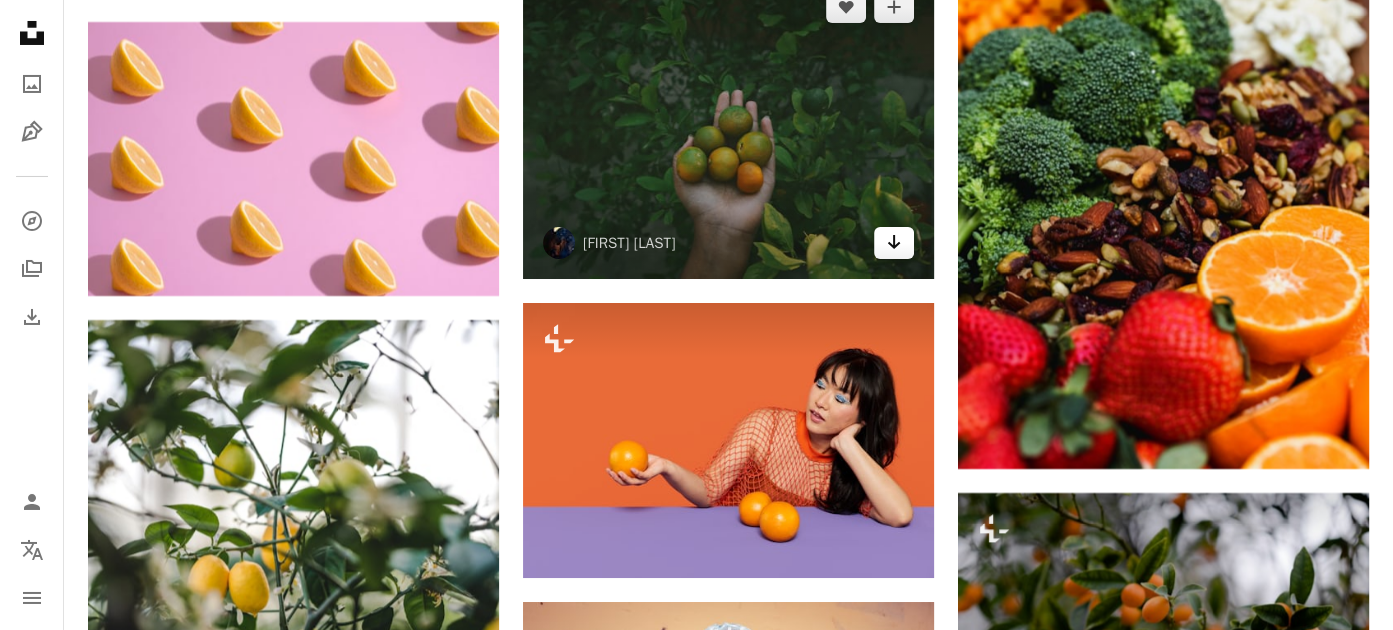 click 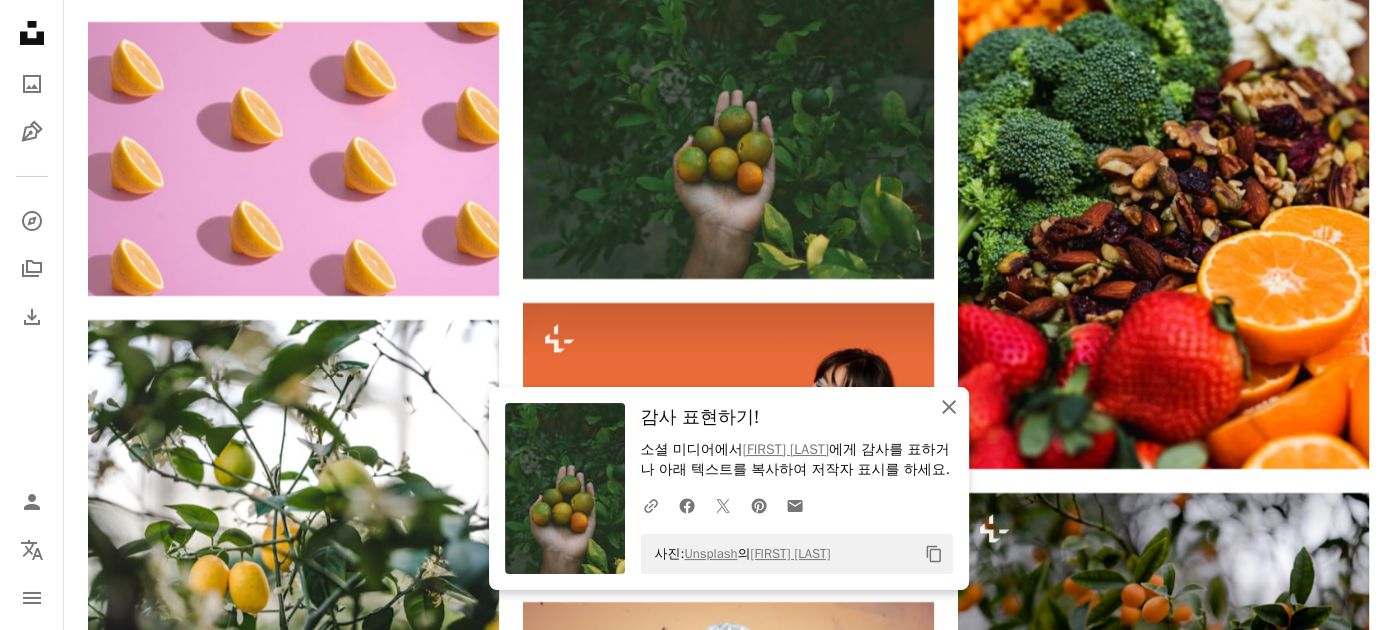 click 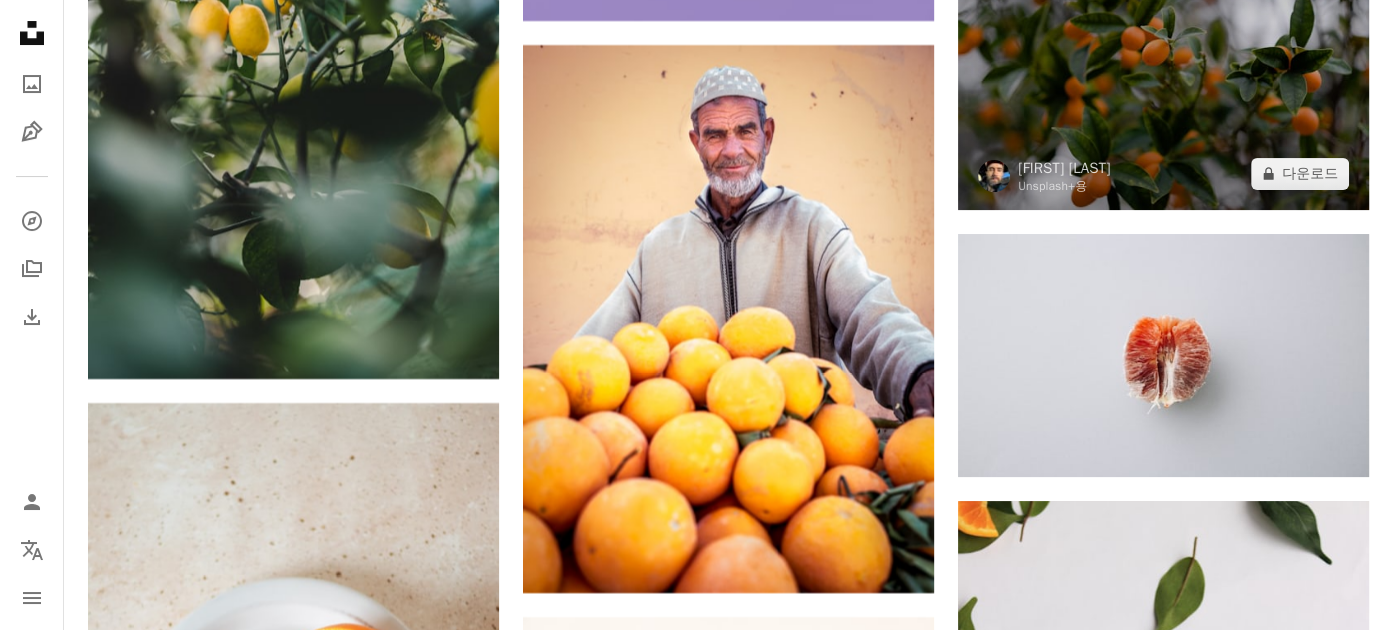 scroll, scrollTop: 21067, scrollLeft: 0, axis: vertical 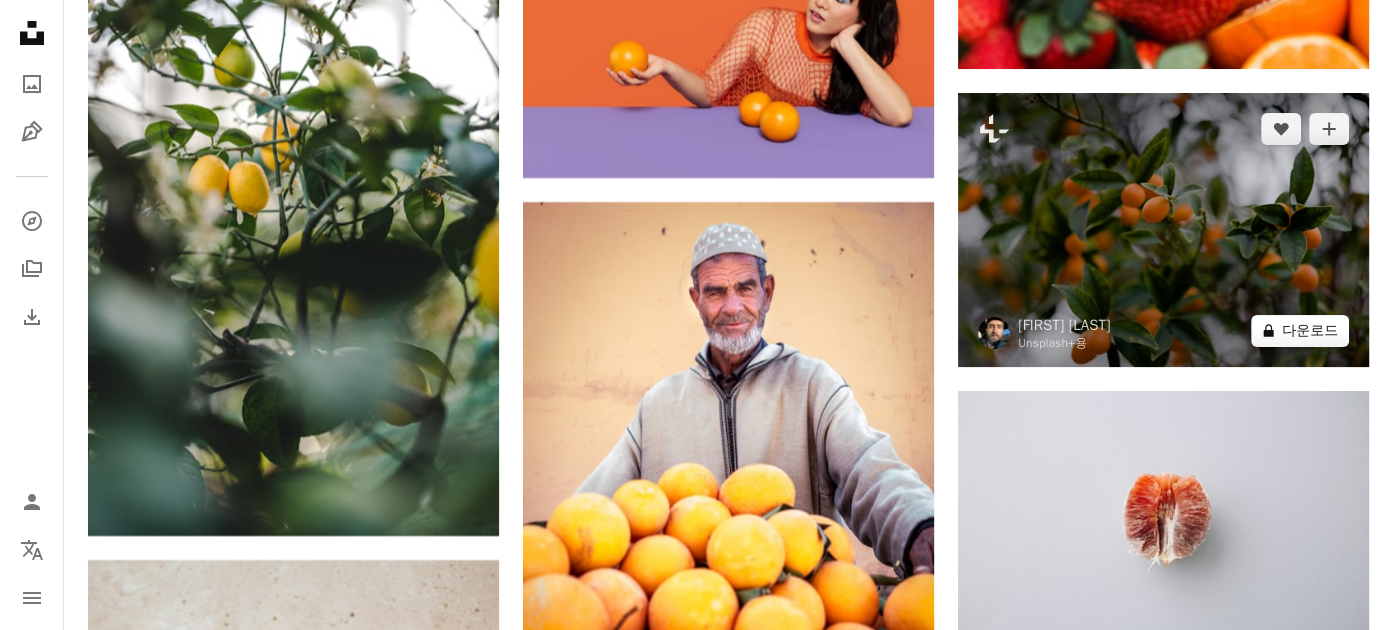 click on "A lock 다운로드" at bounding box center (1300, 331) 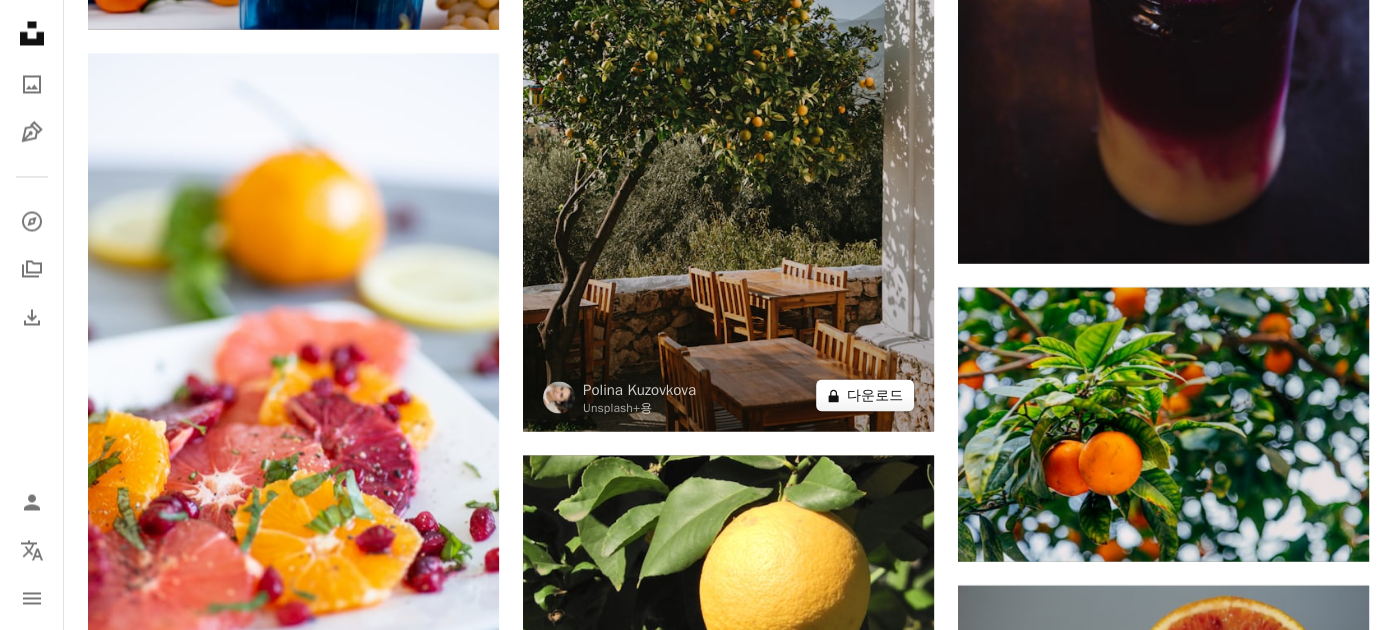 scroll, scrollTop: 38167, scrollLeft: 0, axis: vertical 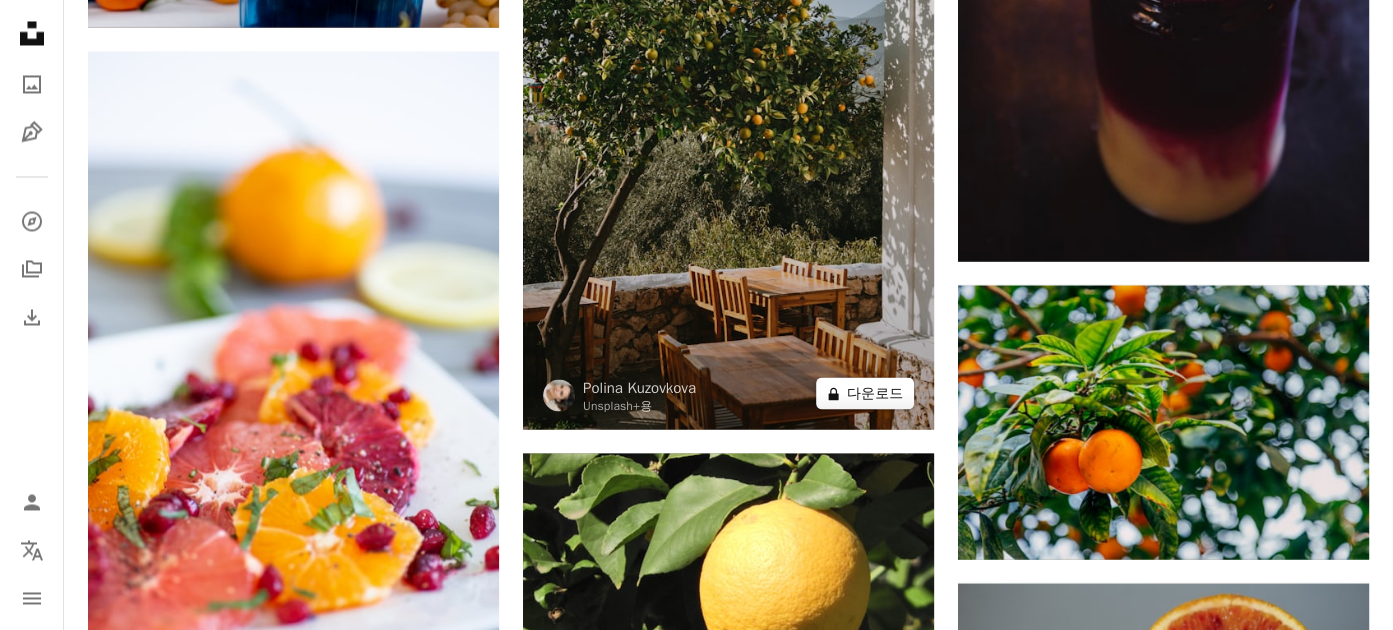click on "A lock 다운로드" at bounding box center [865, 393] 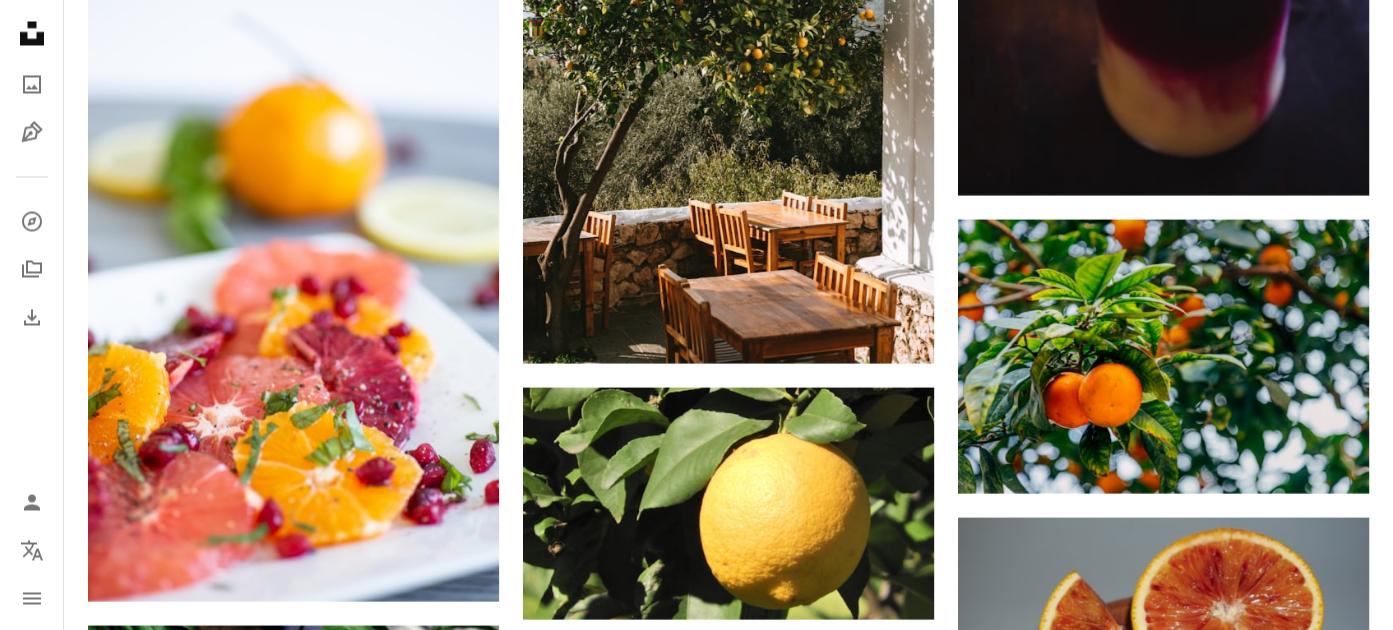 scroll, scrollTop: 38367, scrollLeft: 0, axis: vertical 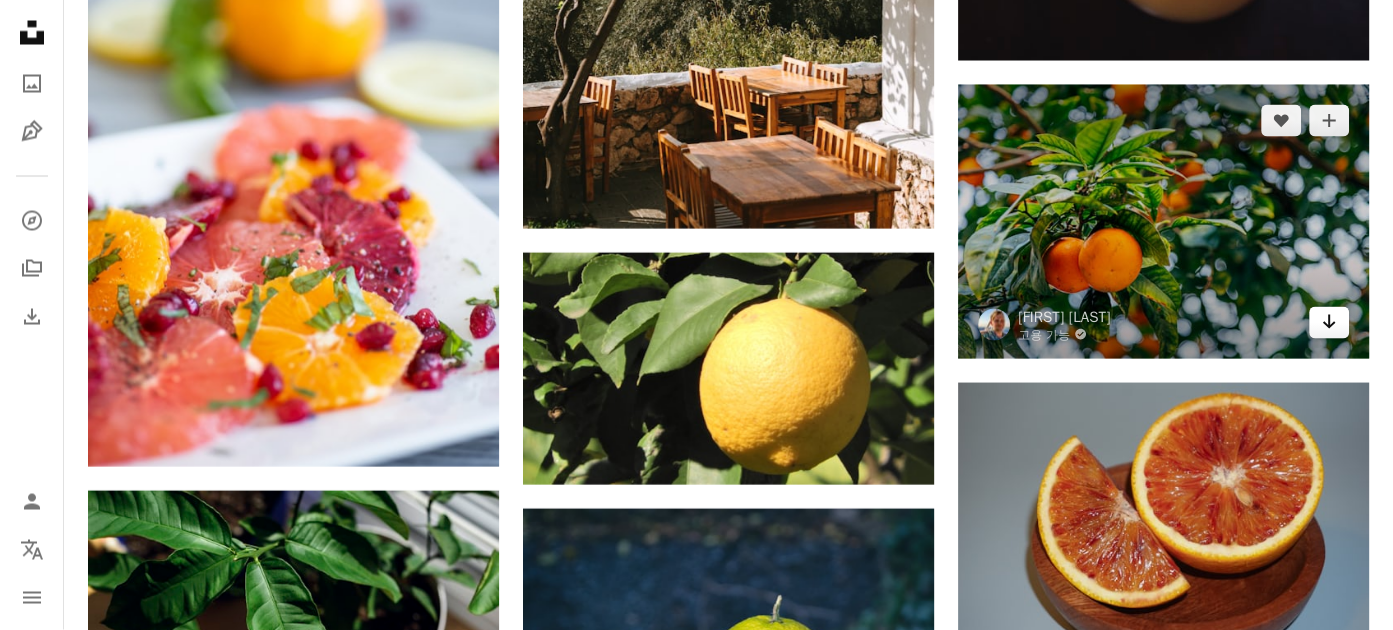 click on "Arrow pointing down" 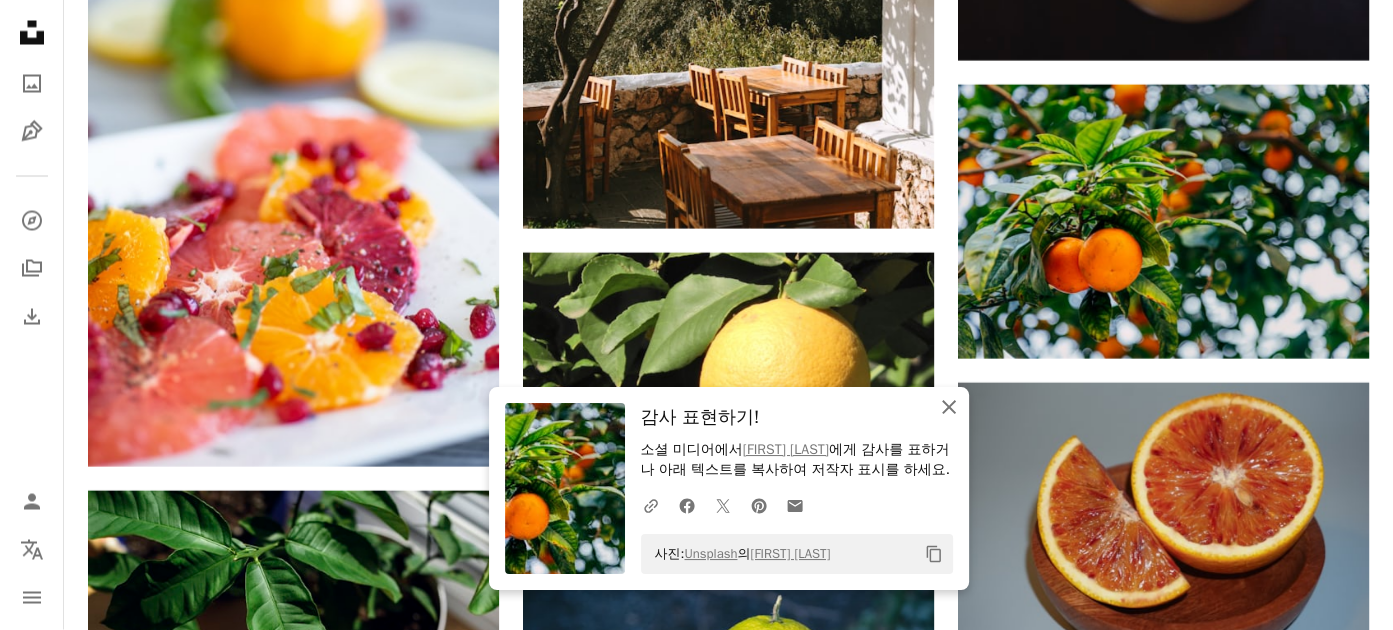 click on "An X shape" 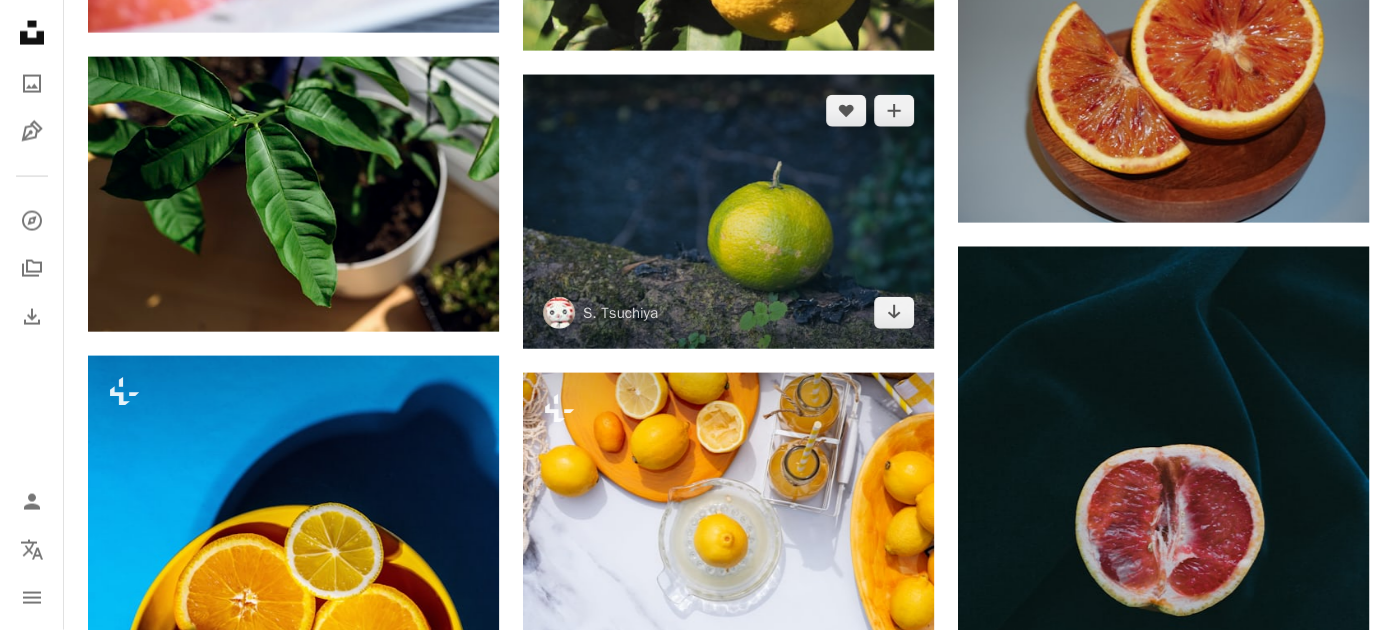scroll, scrollTop: 38767, scrollLeft: 0, axis: vertical 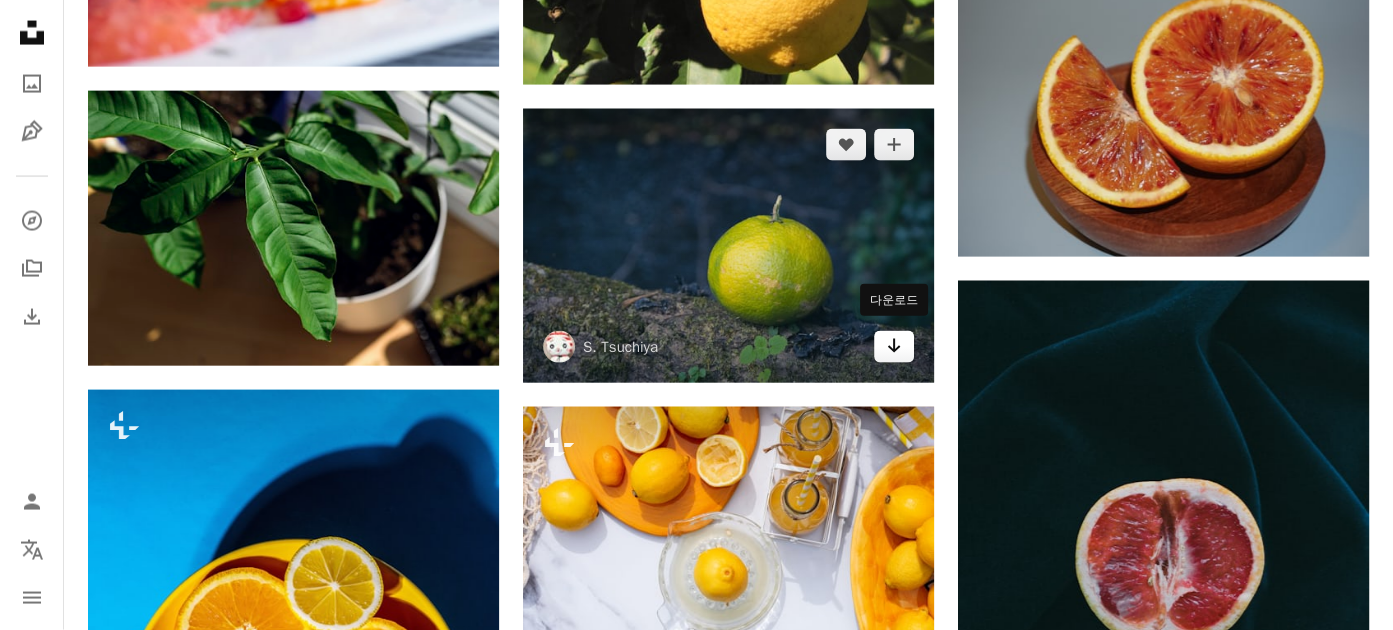 click on "Arrow pointing down" 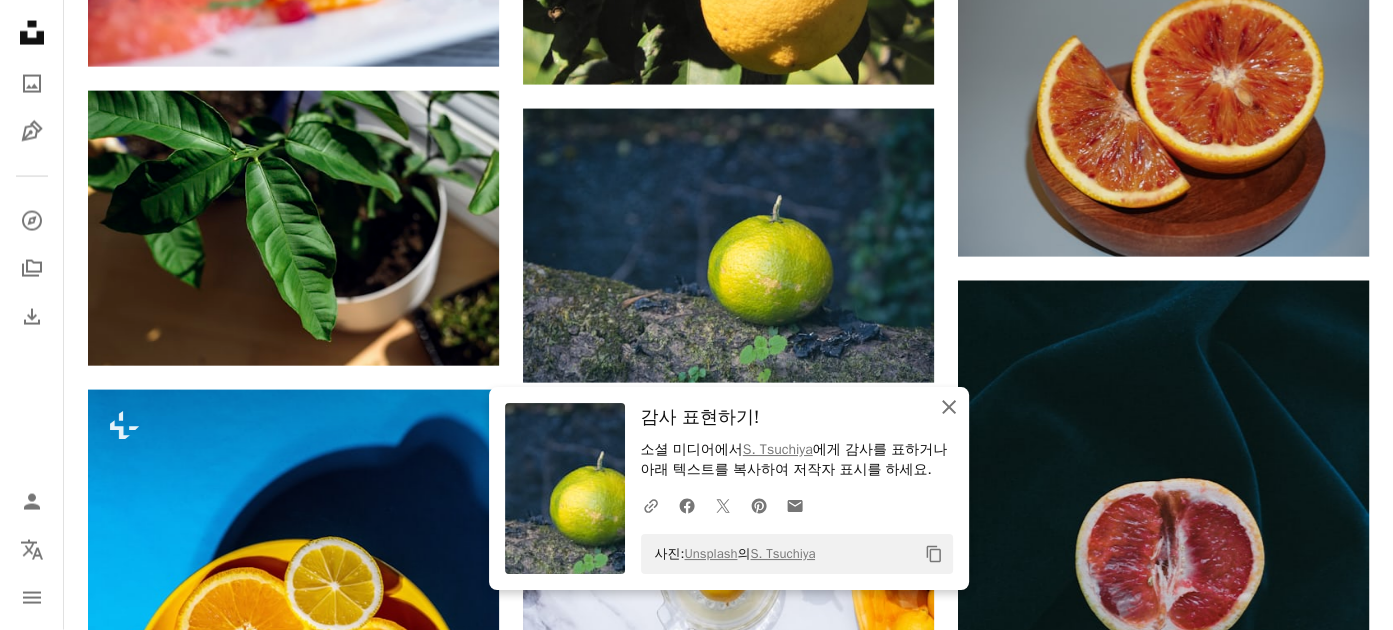 click 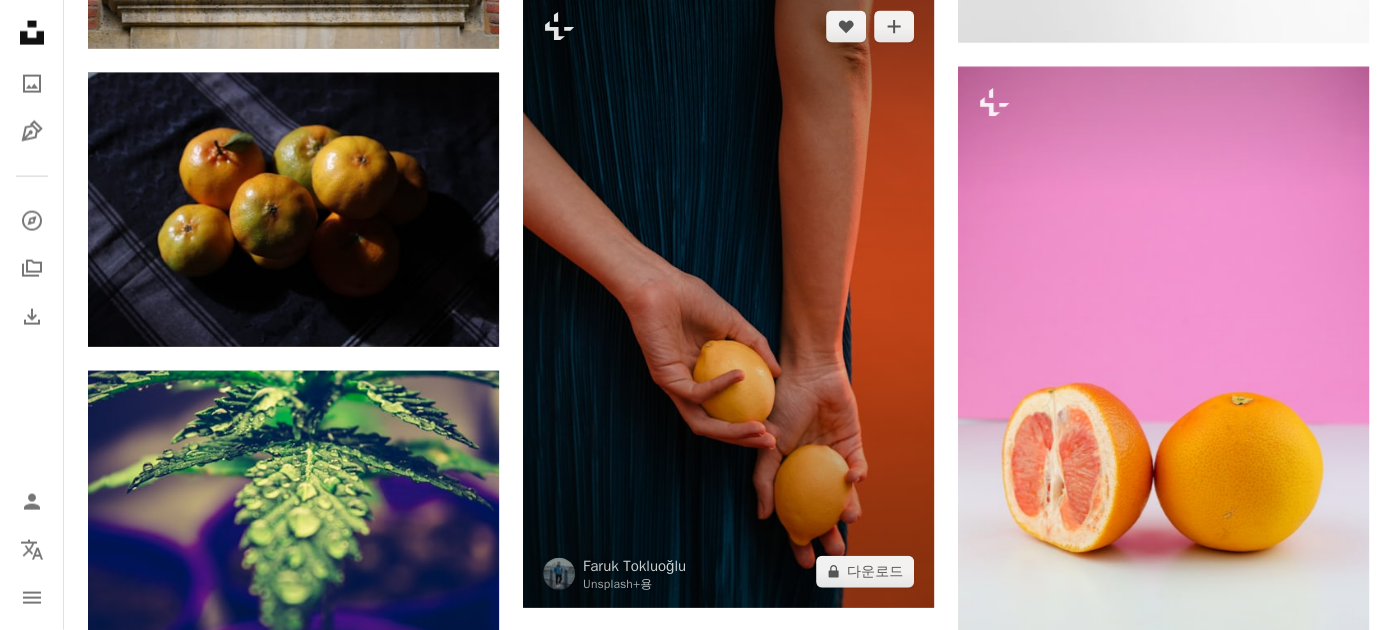 scroll, scrollTop: 53067, scrollLeft: 0, axis: vertical 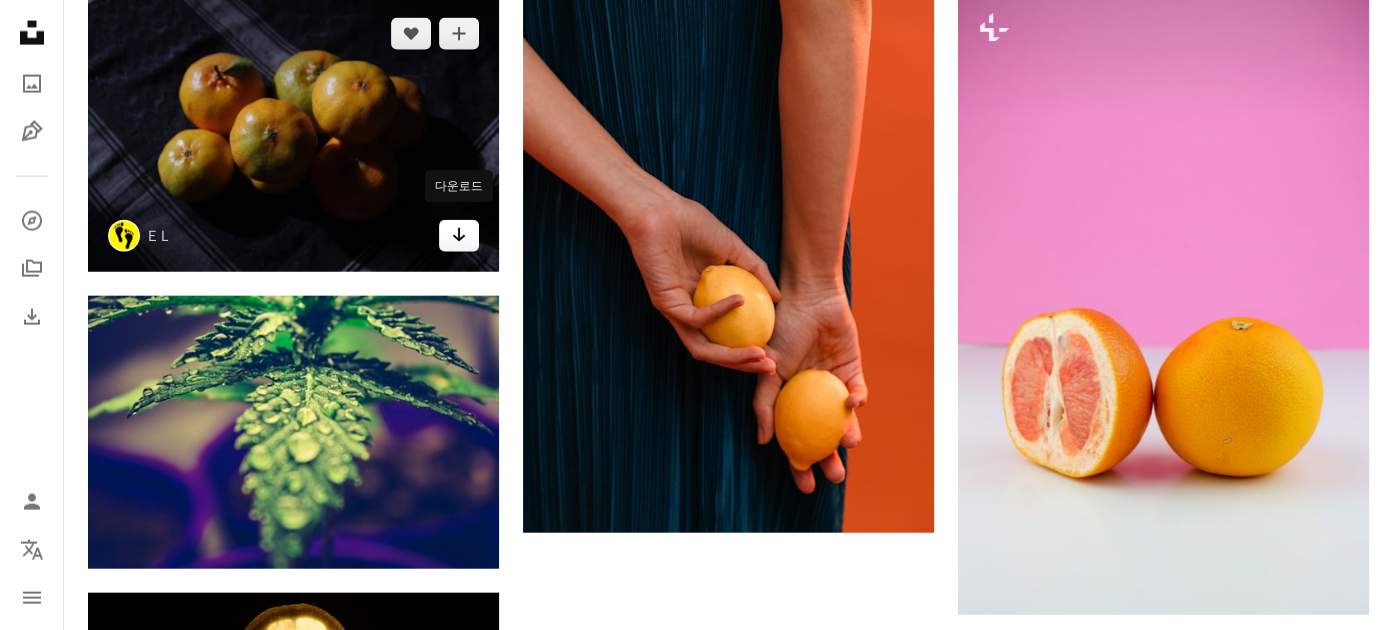 click on "Arrow pointing down" 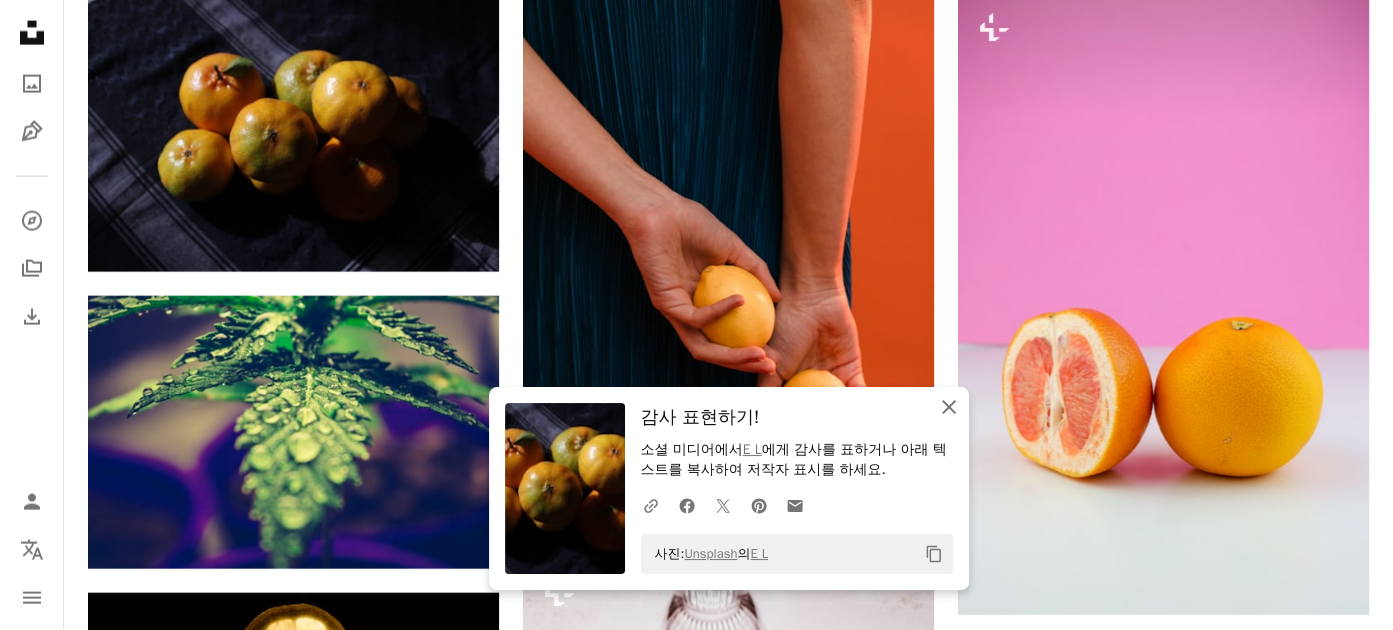 click on "An X shape" 